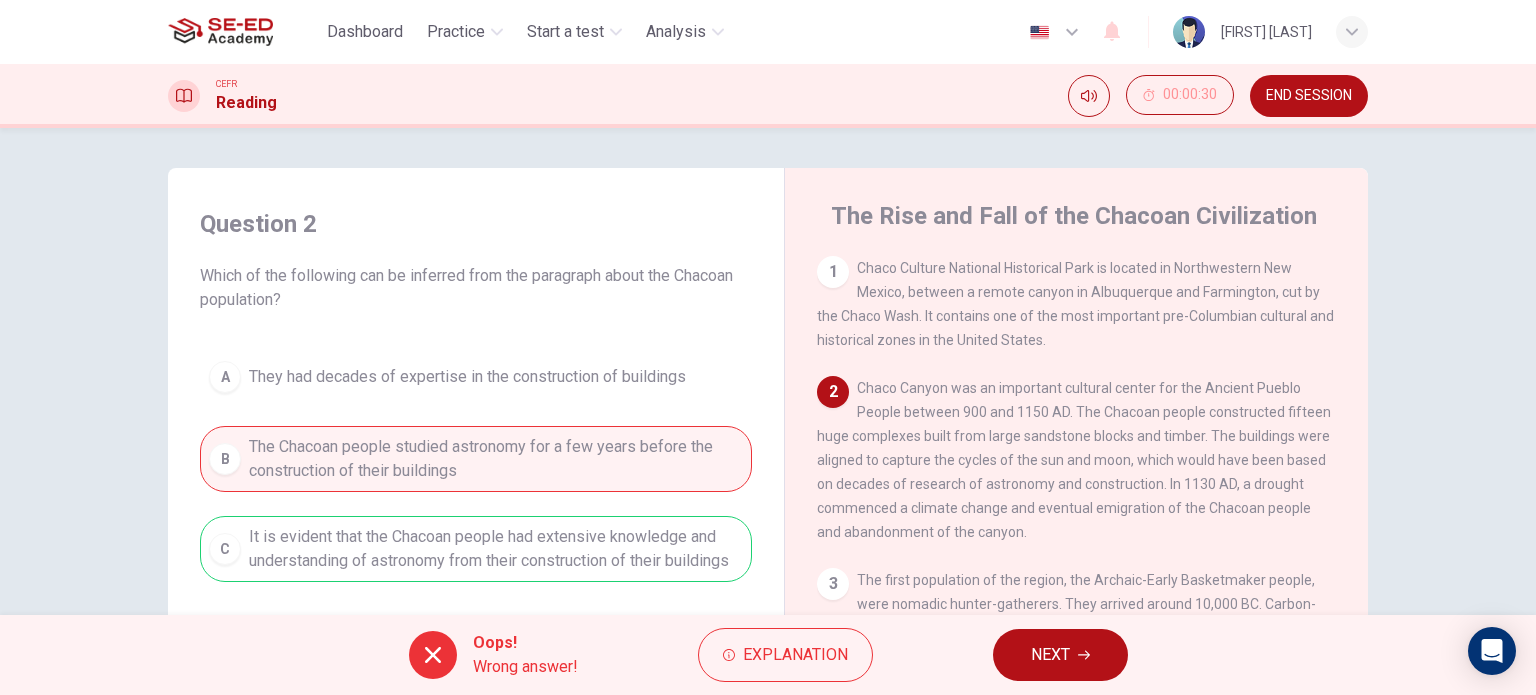 scroll, scrollTop: 0, scrollLeft: 0, axis: both 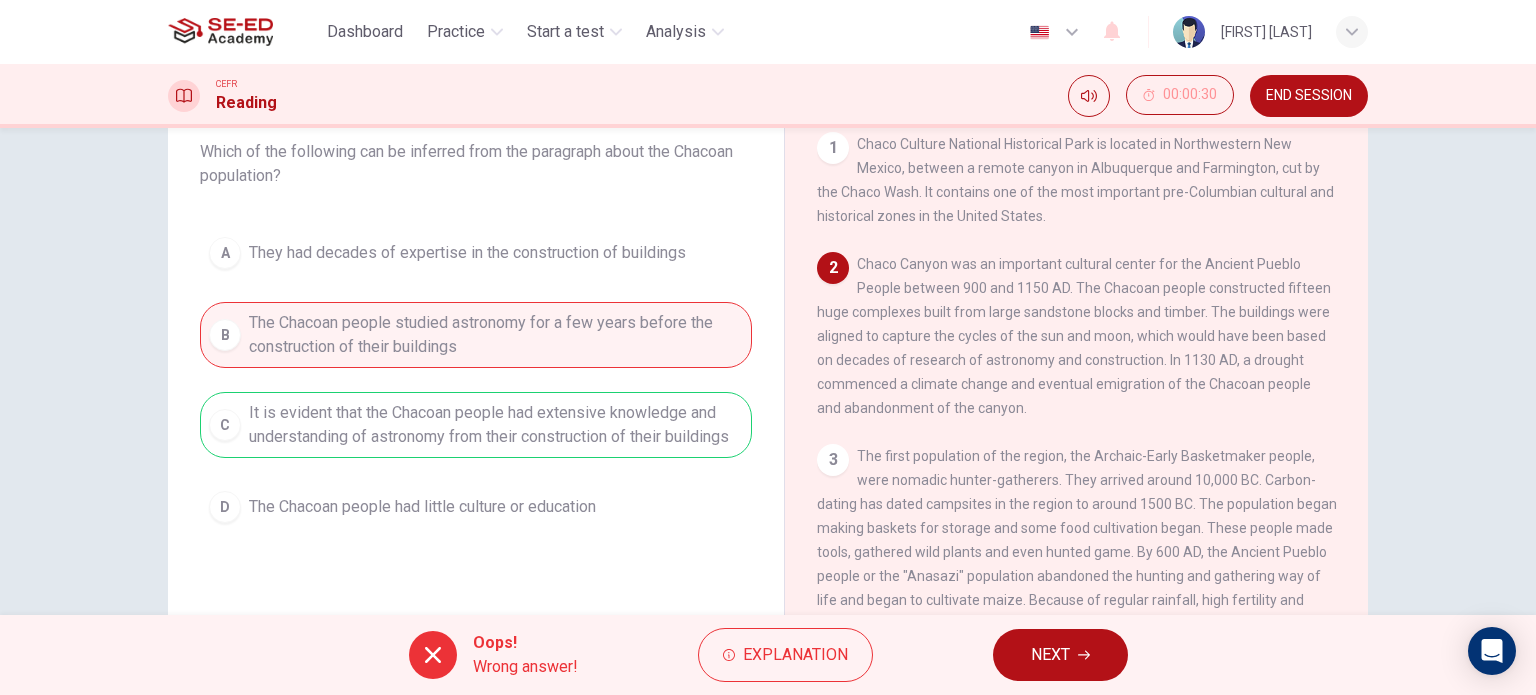 click on "NEXT" at bounding box center [1060, 655] 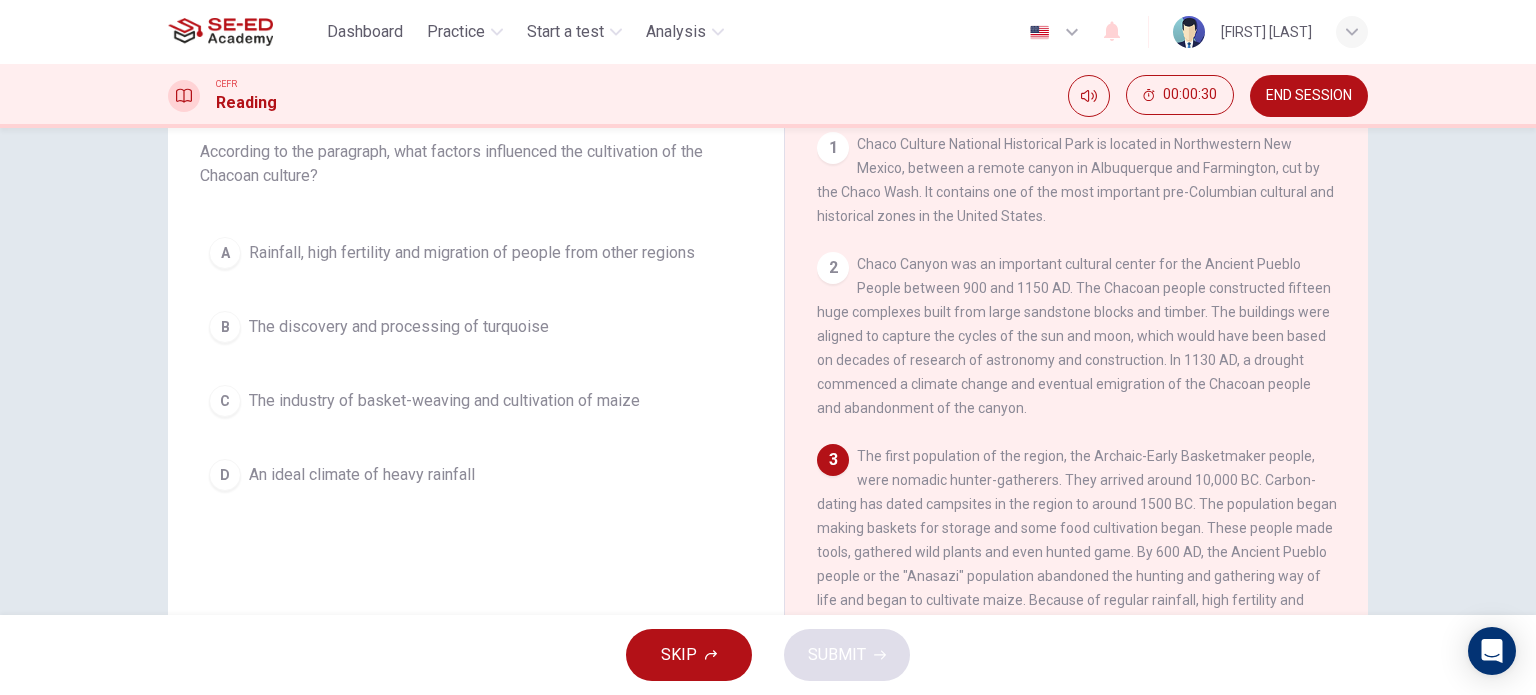scroll, scrollTop: 0, scrollLeft: 0, axis: both 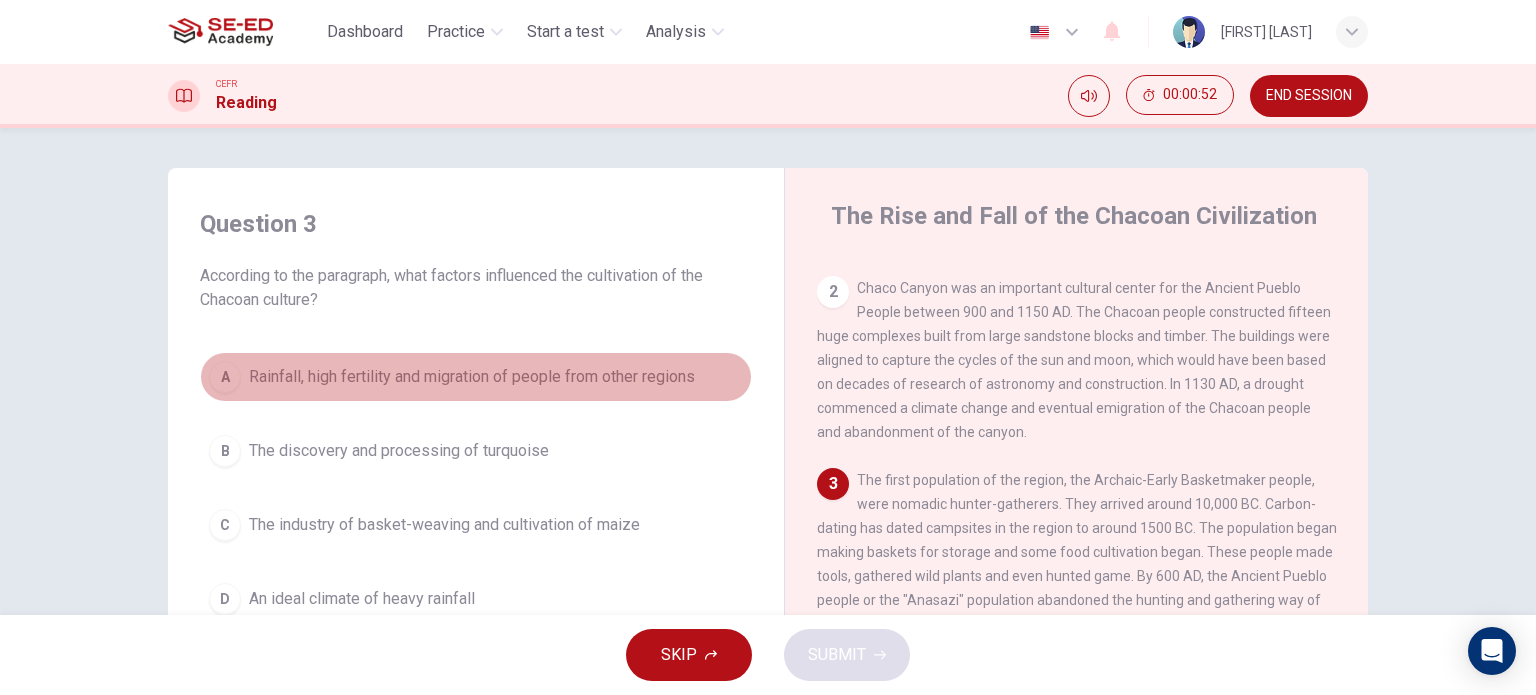 click on "Rainfall, high fertility and migration of people from other regions" at bounding box center [472, 377] 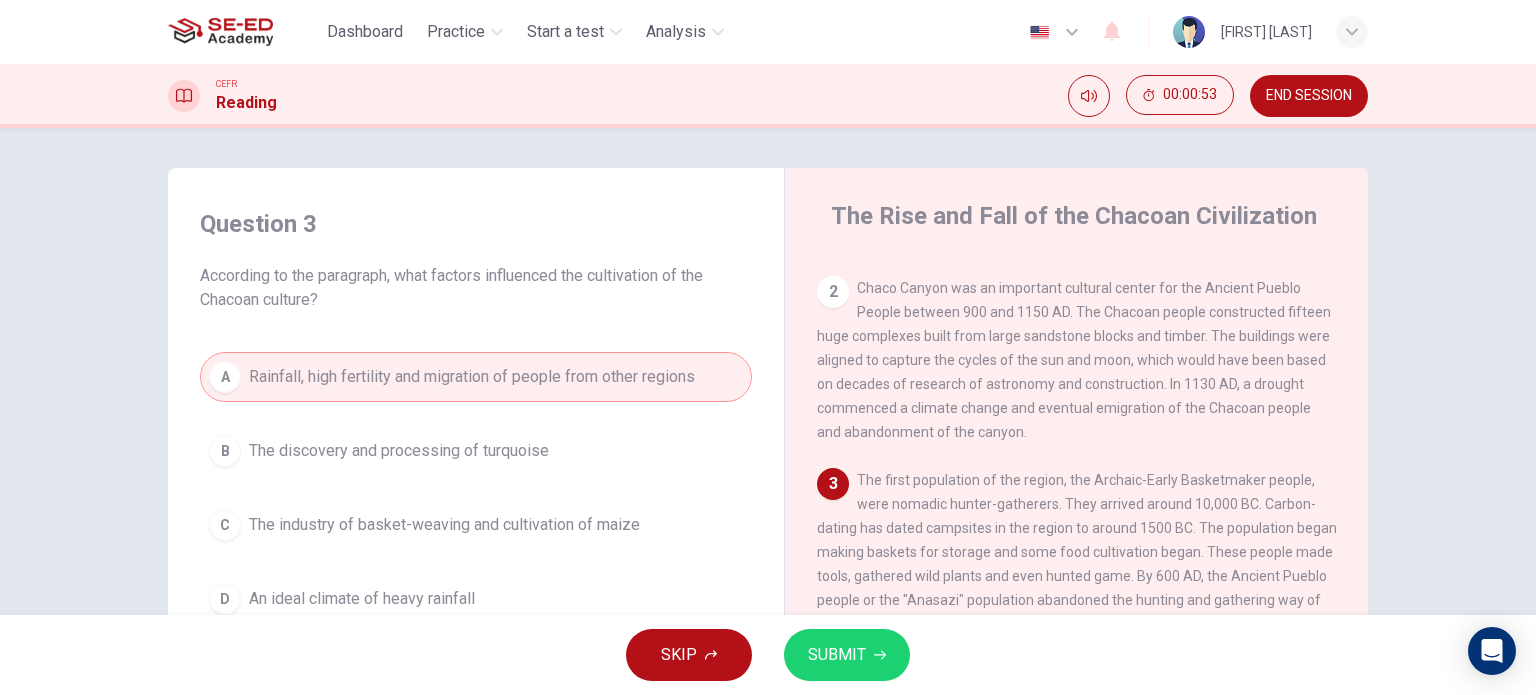 click on "SUBMIT" at bounding box center [847, 655] 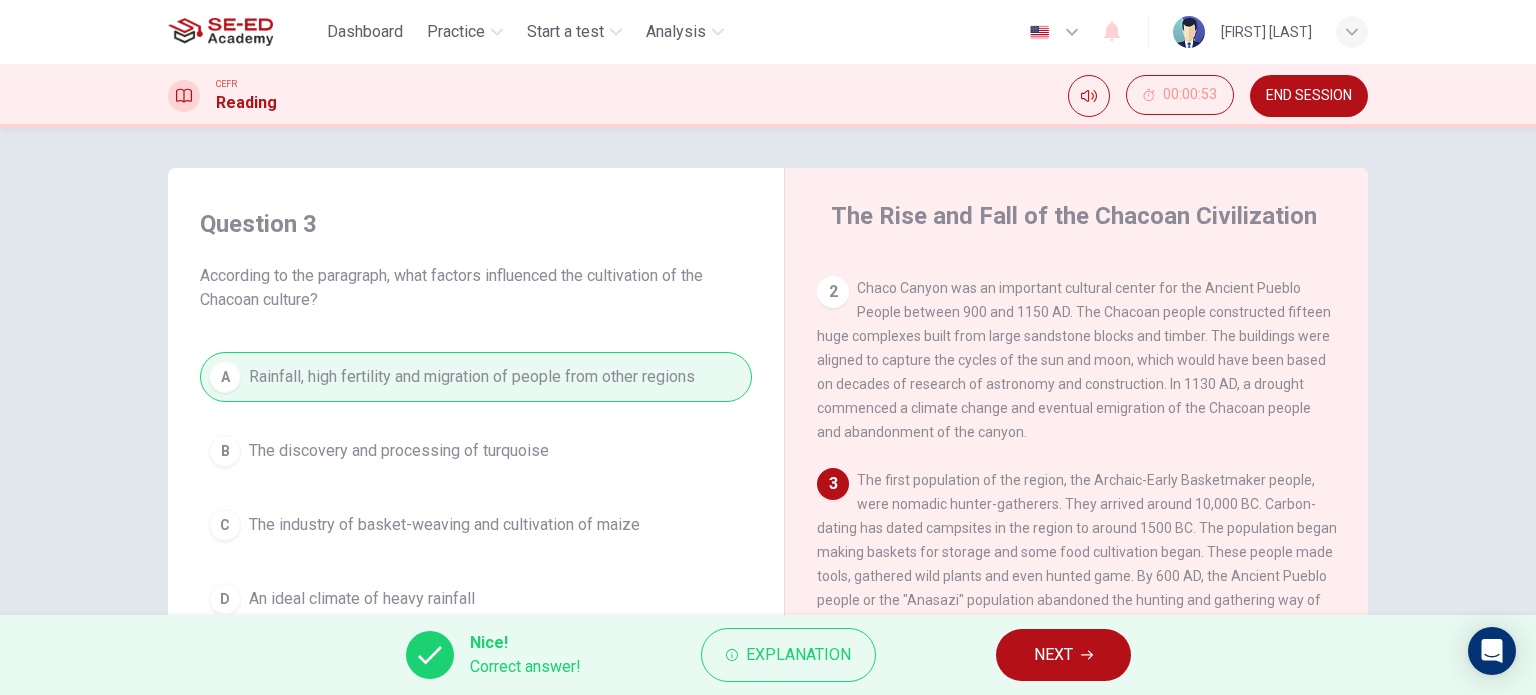 click on "NEXT" at bounding box center [1053, 655] 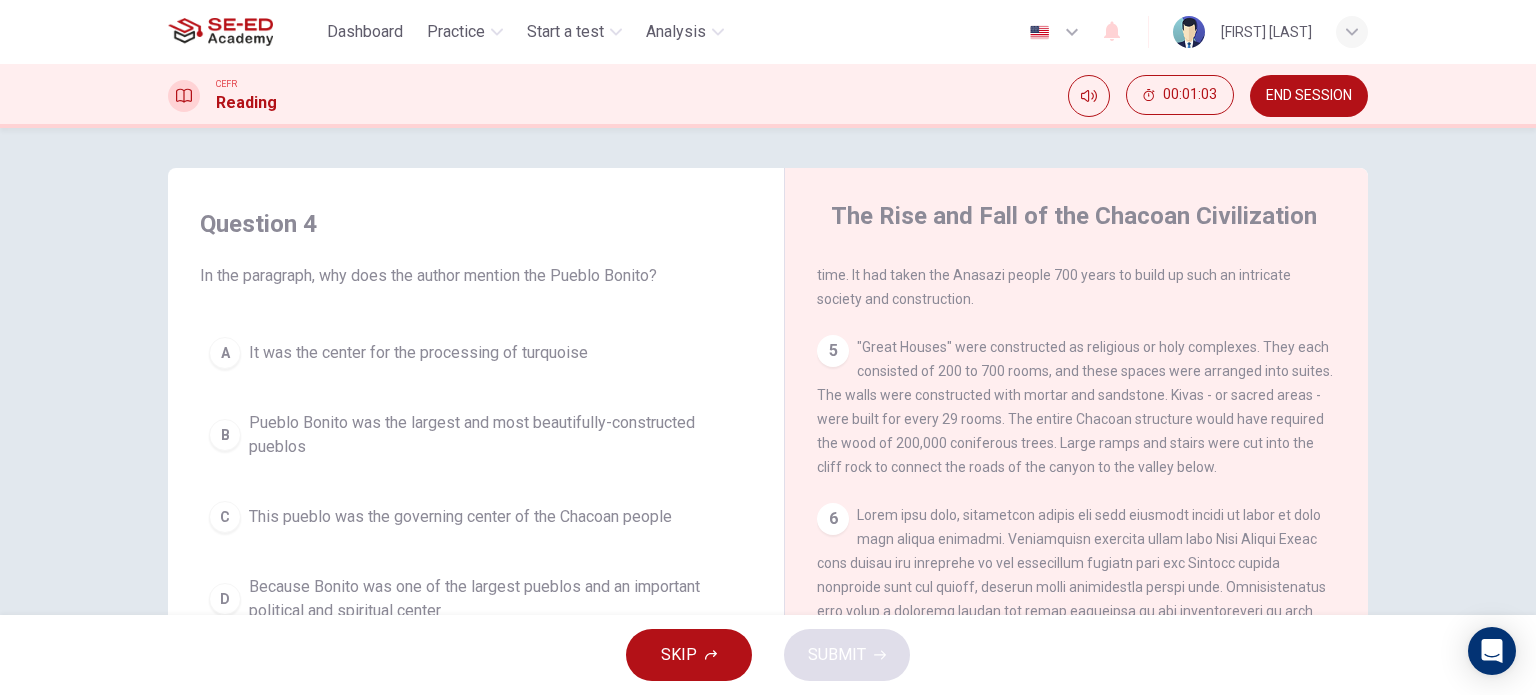 scroll, scrollTop: 826, scrollLeft: 0, axis: vertical 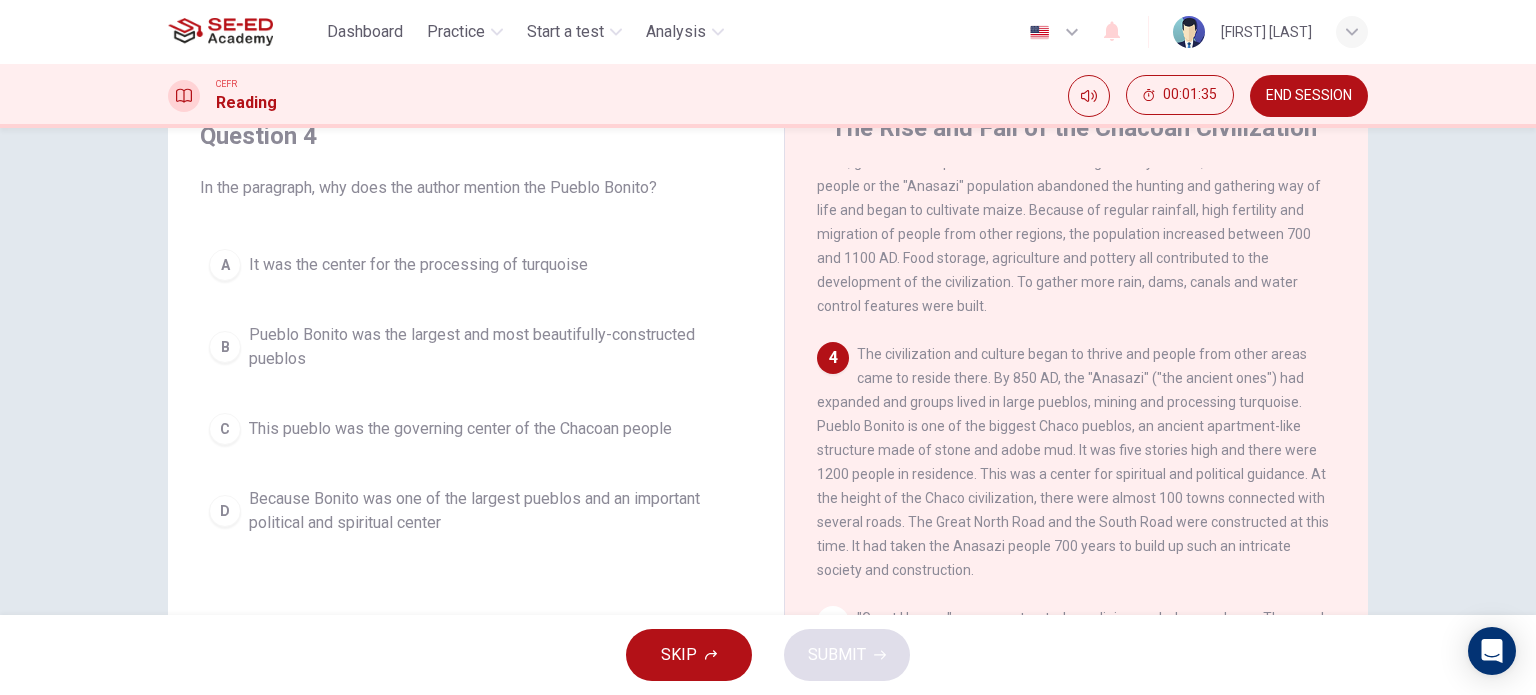 click on "Because Bonito was one of the largest pueblos and an important political and spiritual center" at bounding box center [418, 265] 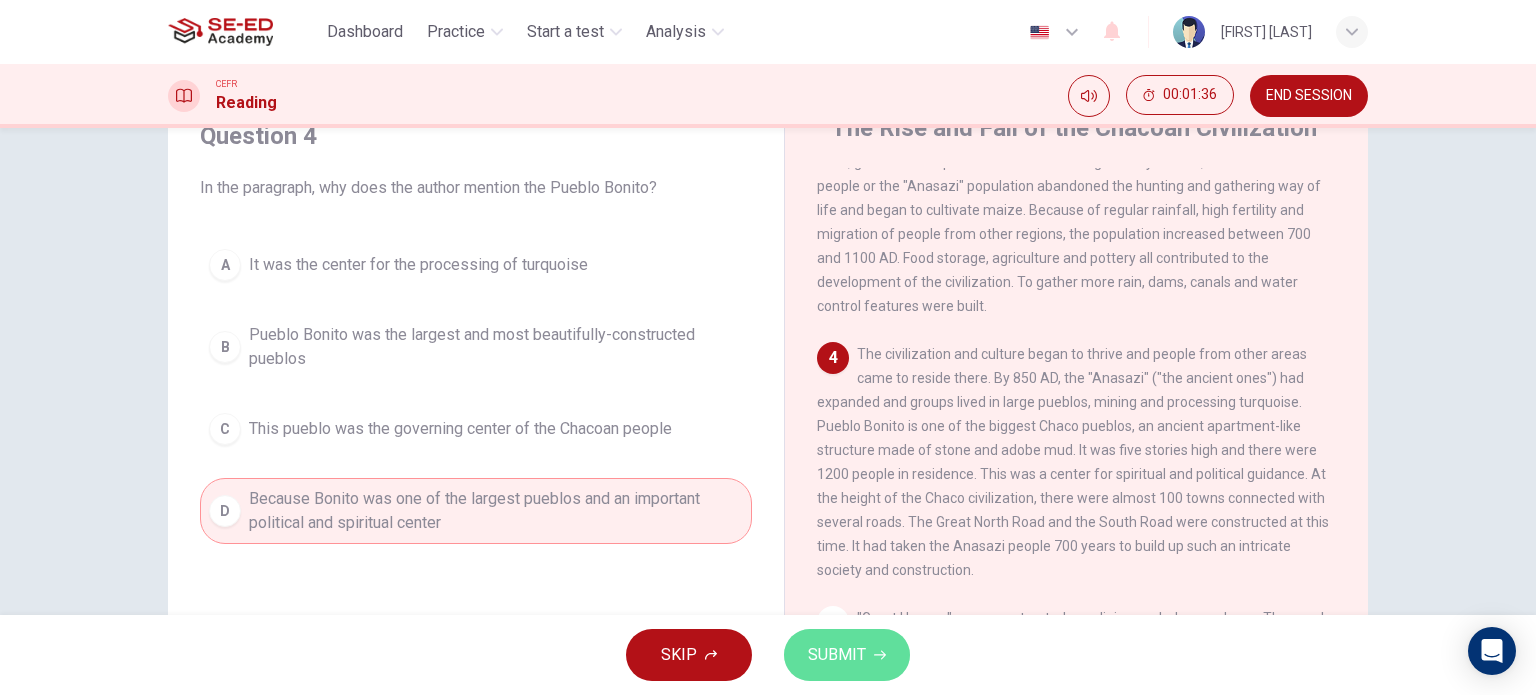 click on "SUBMIT" at bounding box center (837, 655) 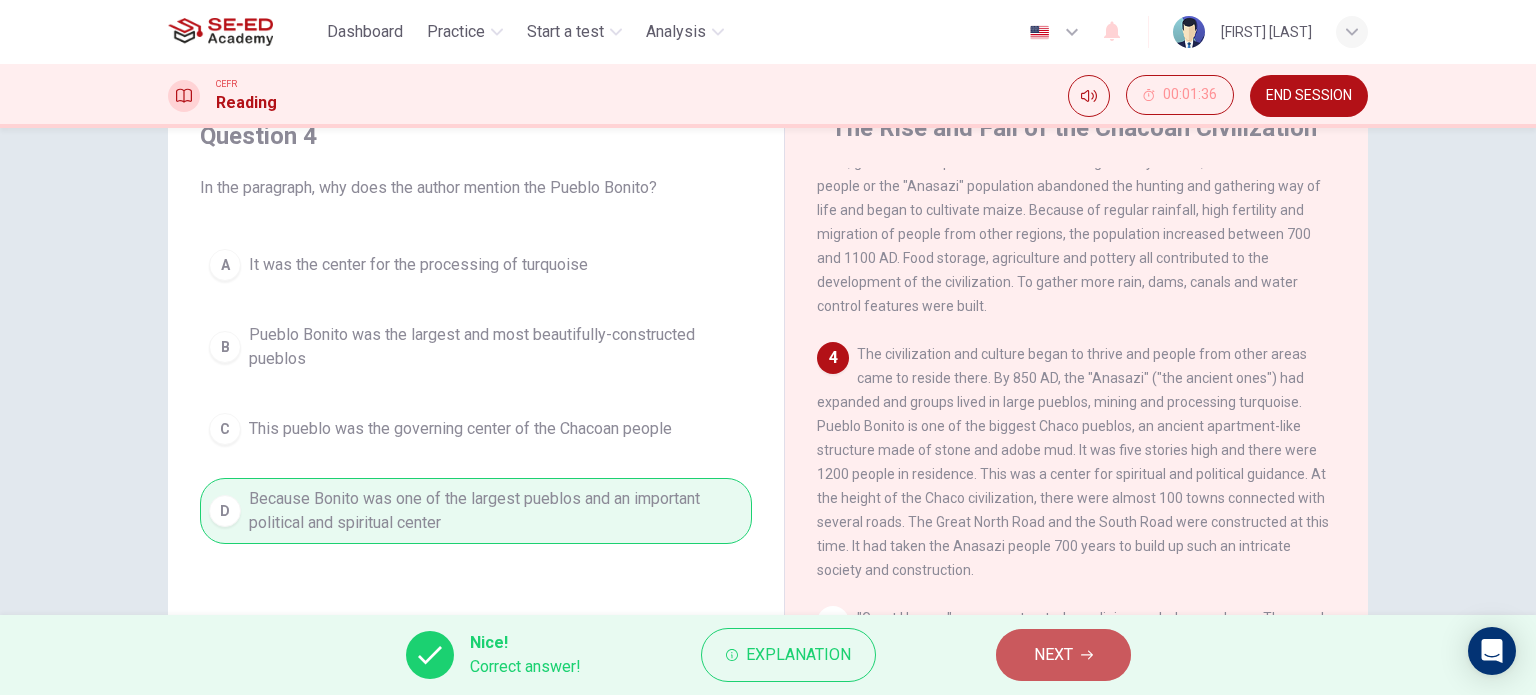click on "NEXT" at bounding box center (1053, 655) 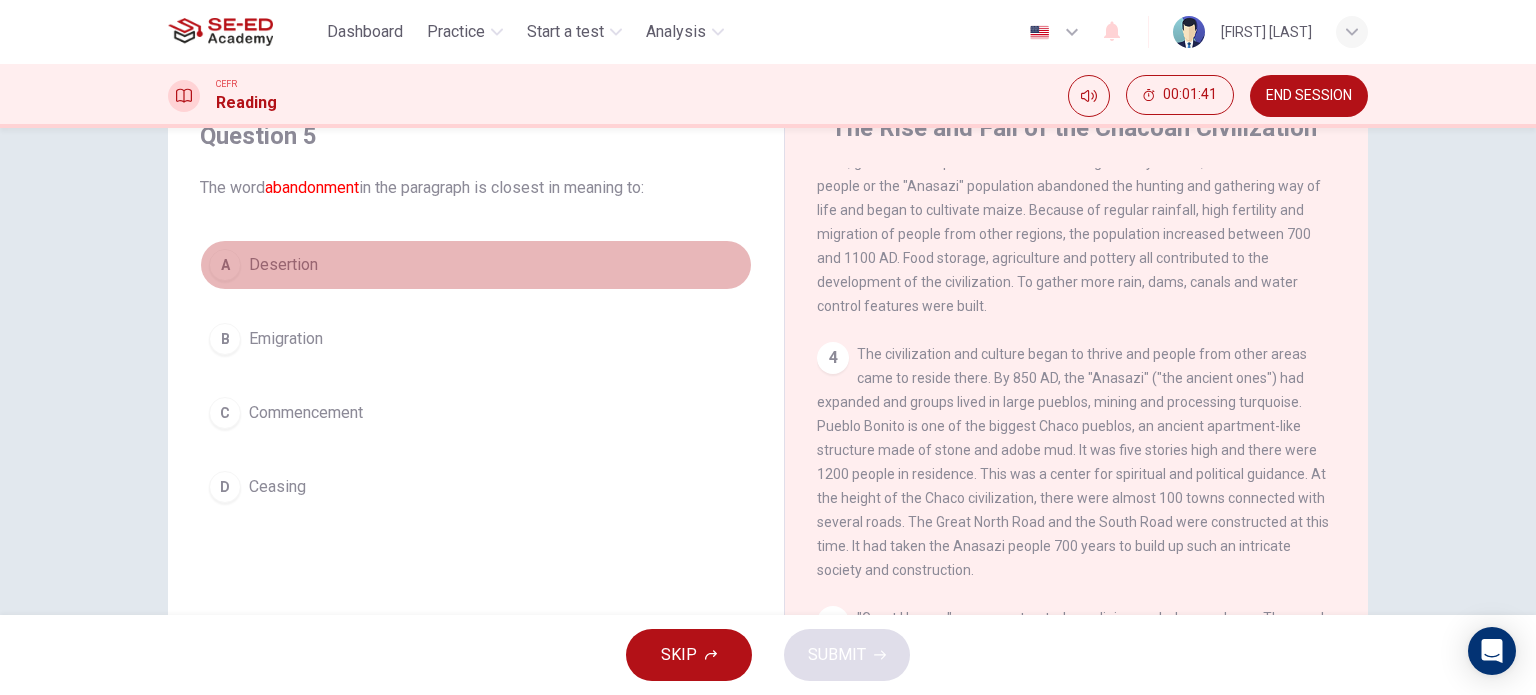 click on "Desertion" at bounding box center (283, 265) 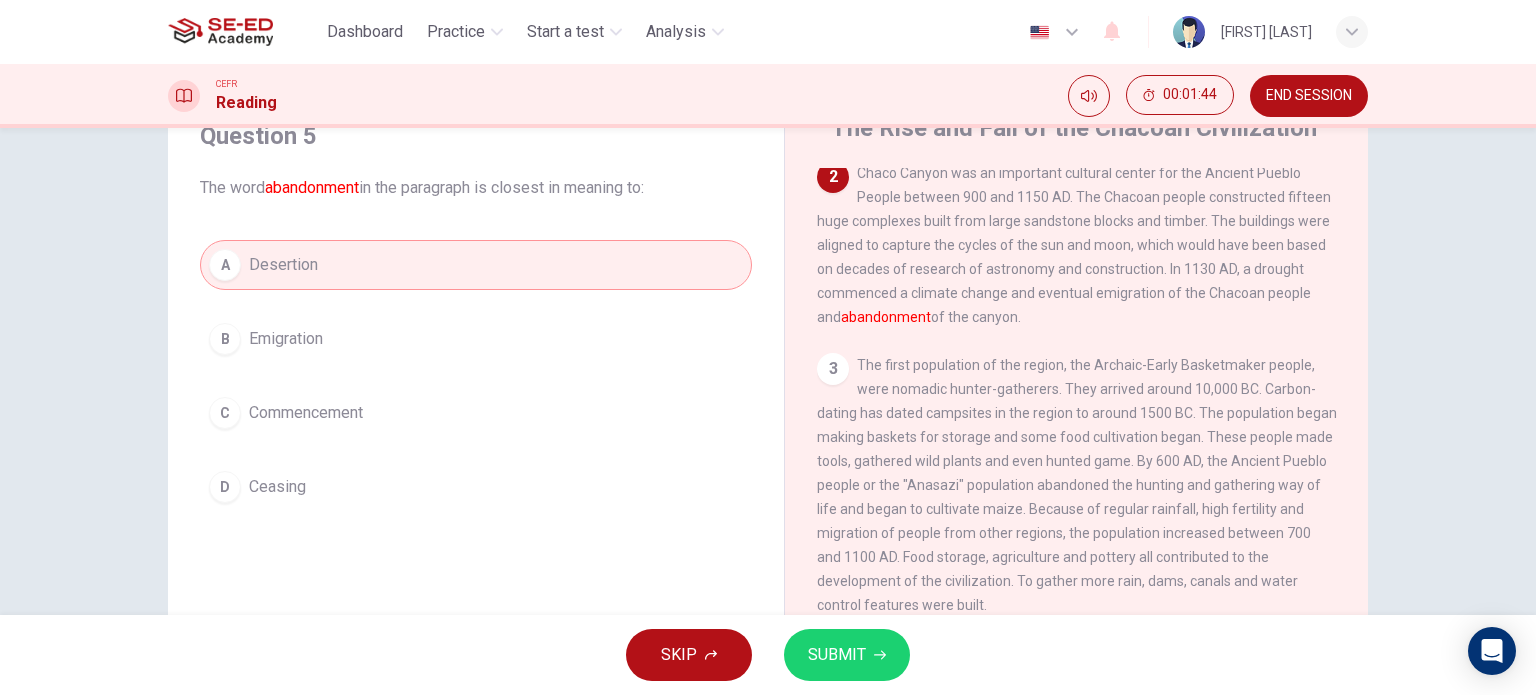 scroll, scrollTop: 126, scrollLeft: 0, axis: vertical 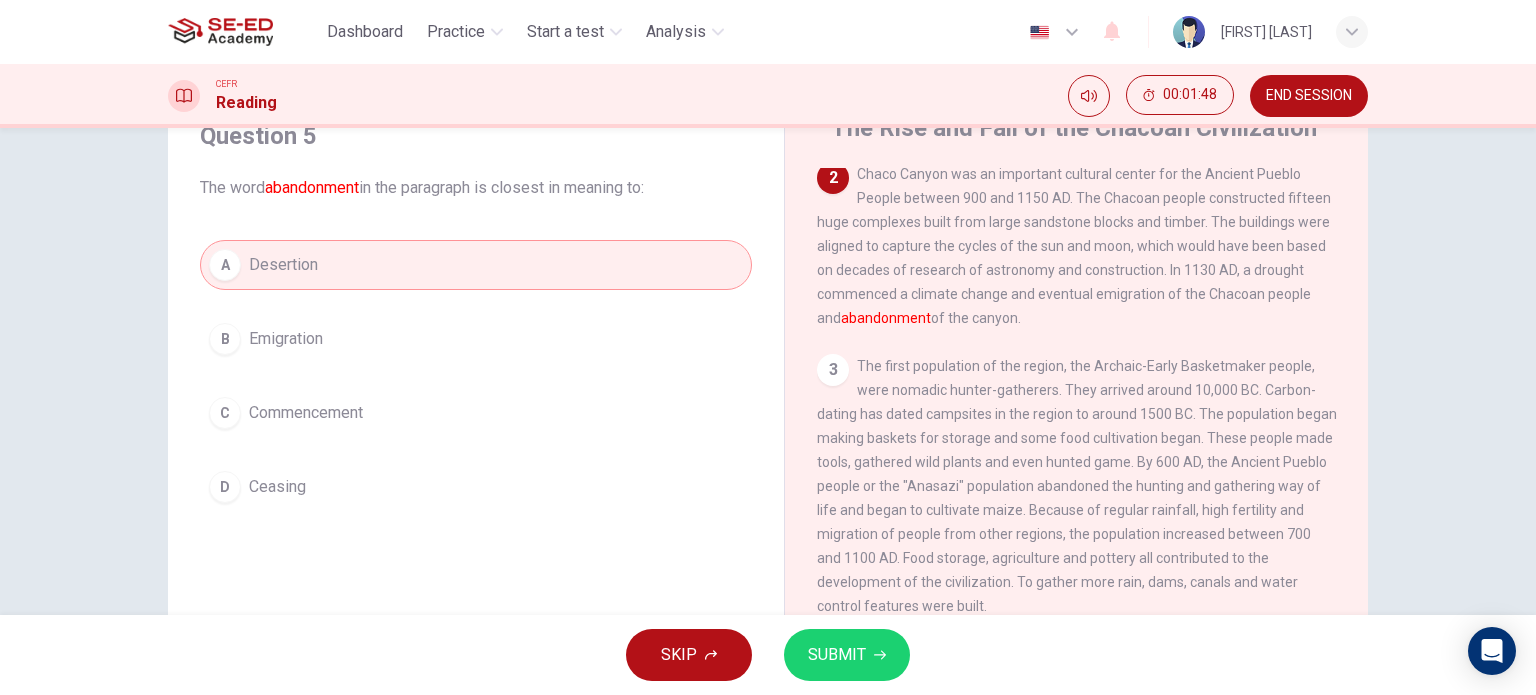 click at bounding box center [880, 655] 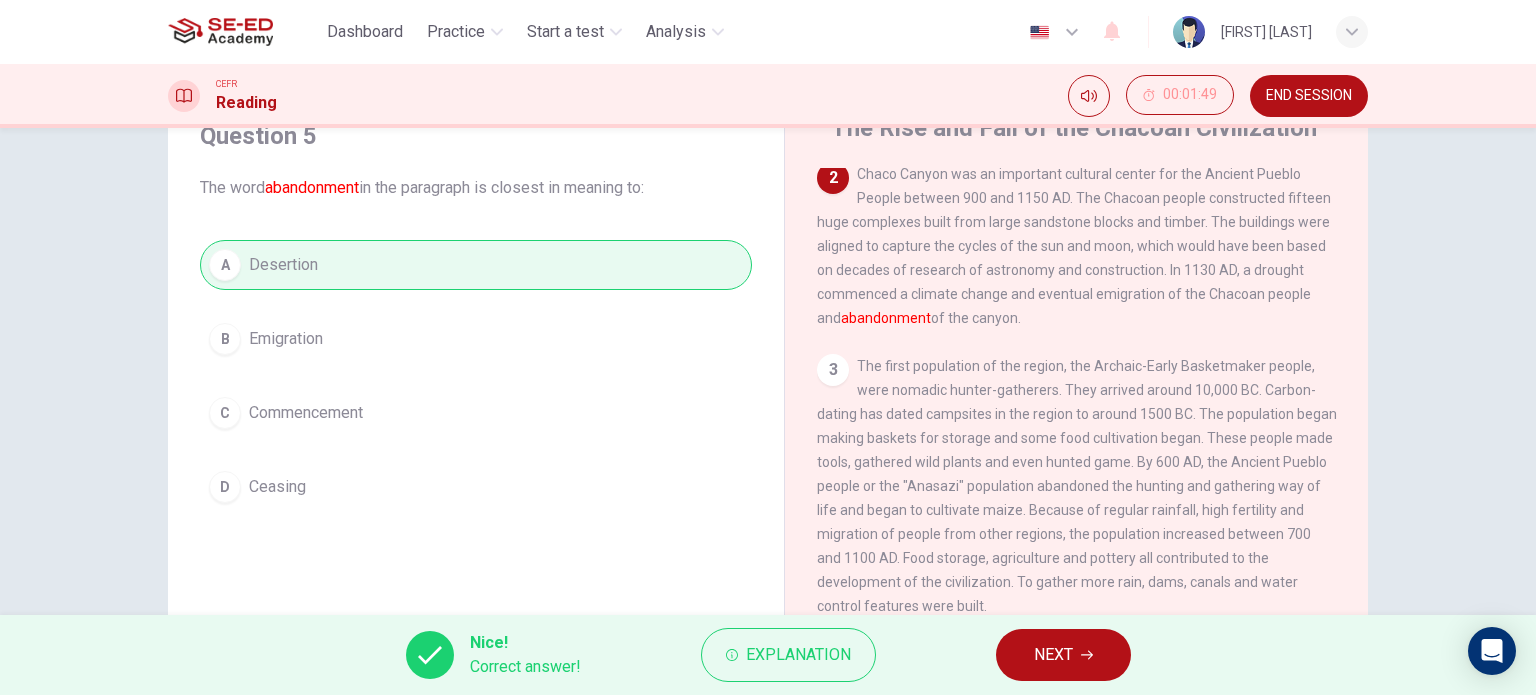 click on "NEXT" at bounding box center [1053, 655] 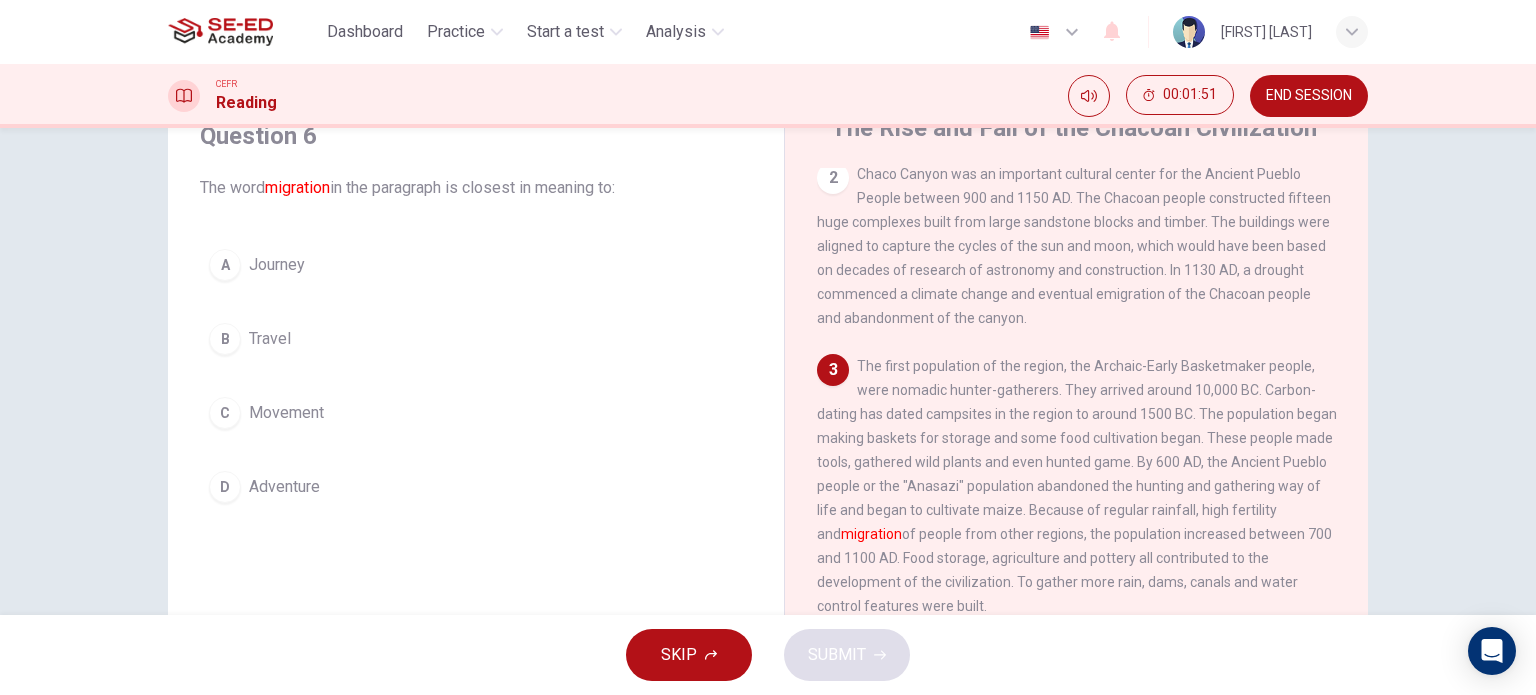 click on "Movement" at bounding box center (277, 265) 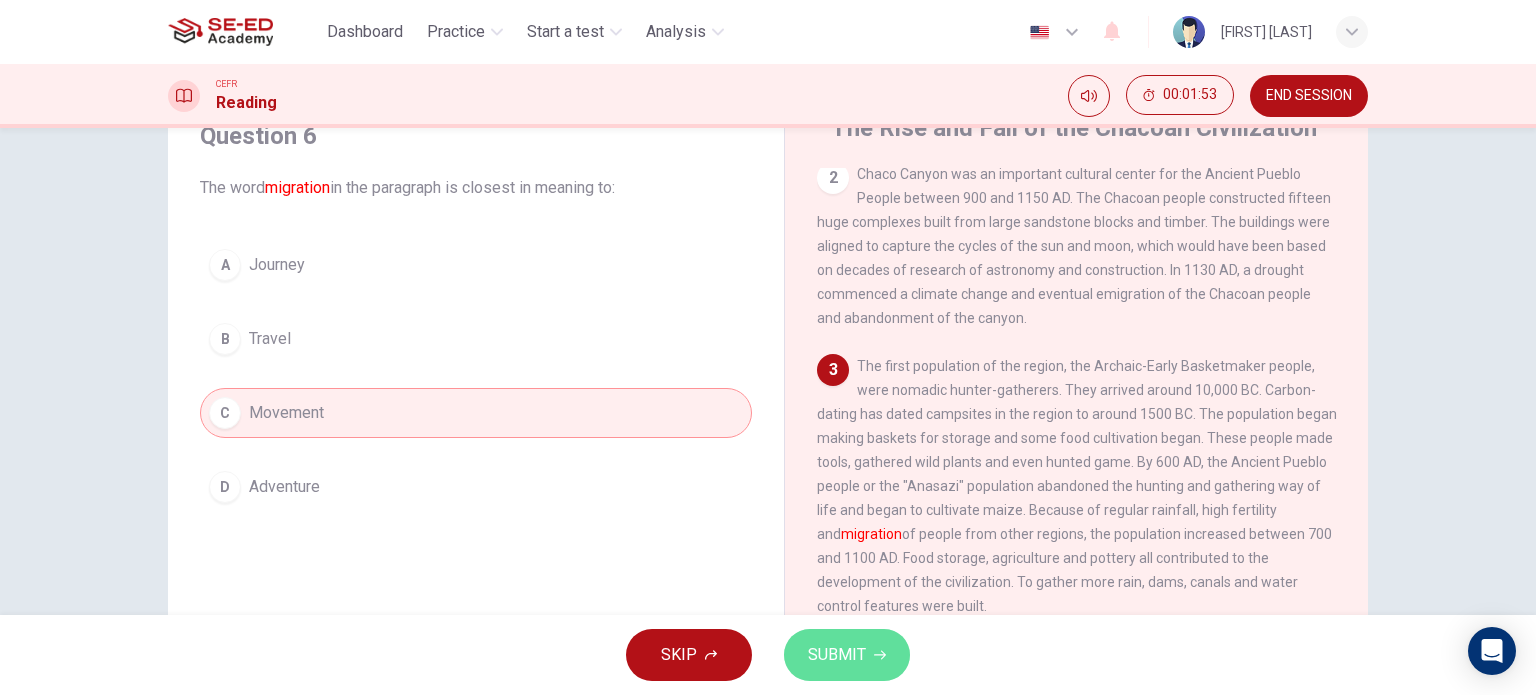 click on "SUBMIT" at bounding box center [837, 655] 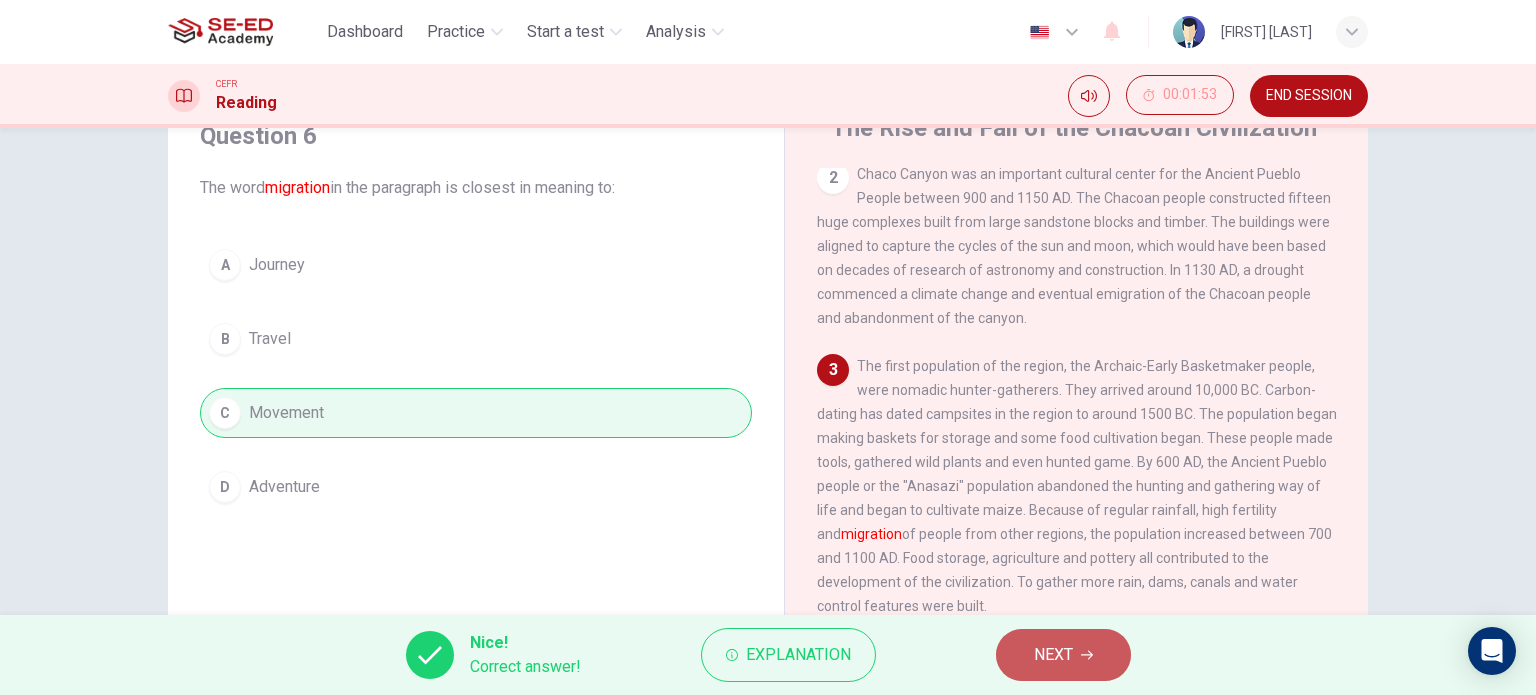 click on "NEXT" at bounding box center (1063, 655) 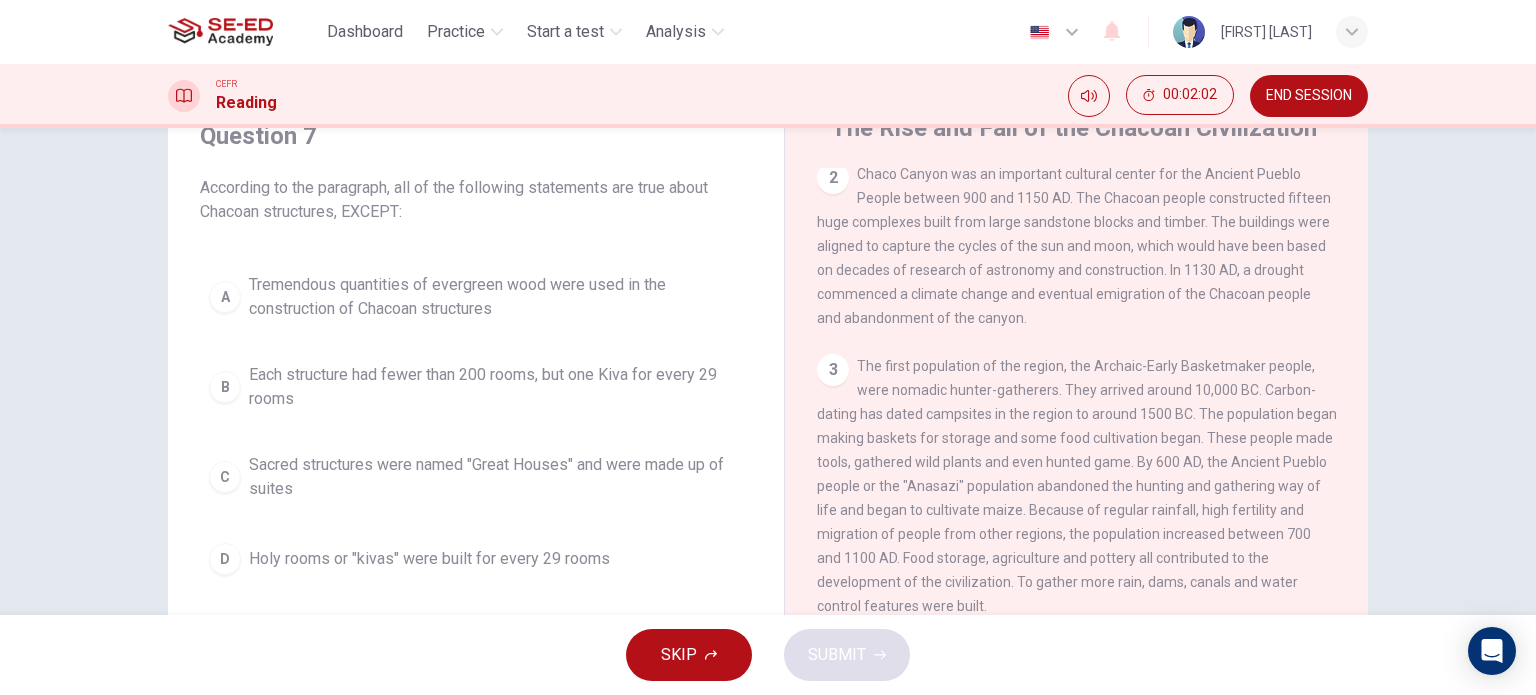 click on "Holy rooms or "kivas" were built for every 29 rooms" at bounding box center [496, 297] 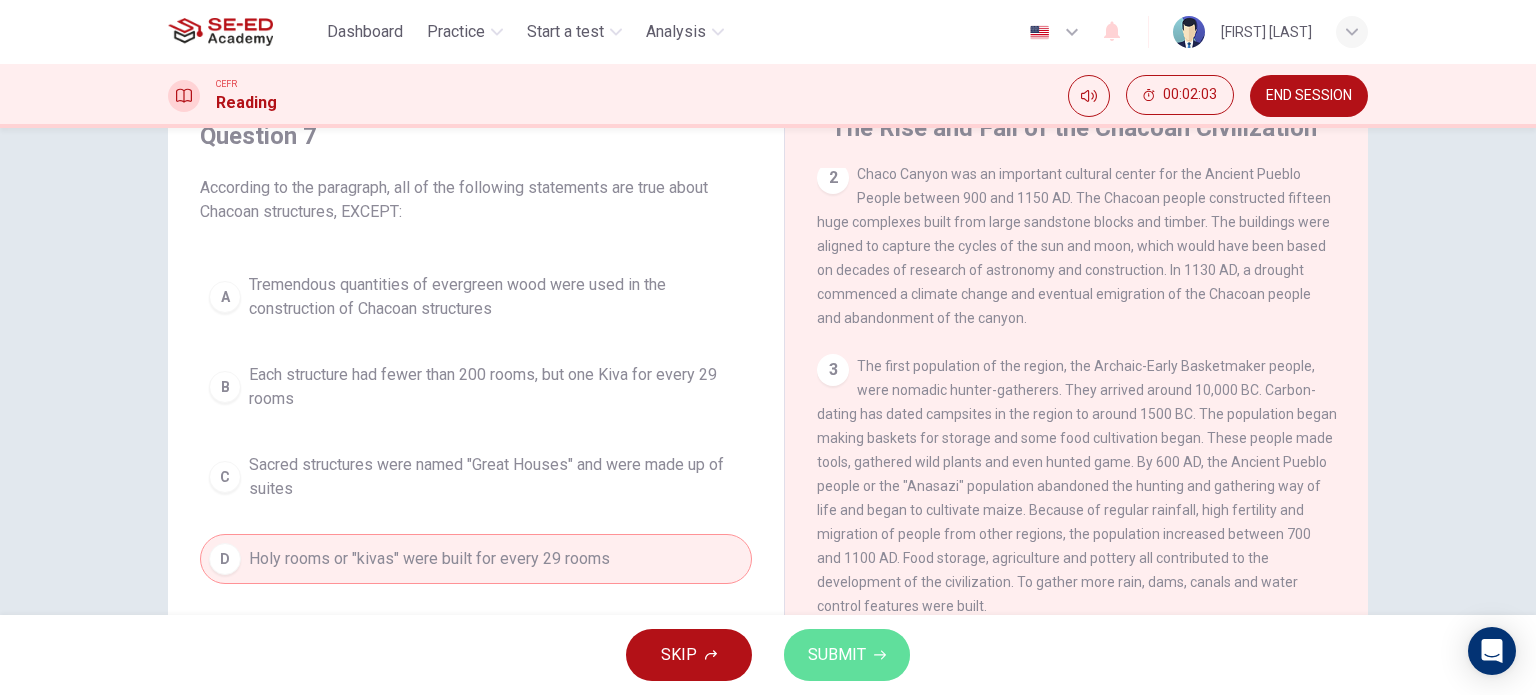 click on "SUBMIT" at bounding box center (837, 655) 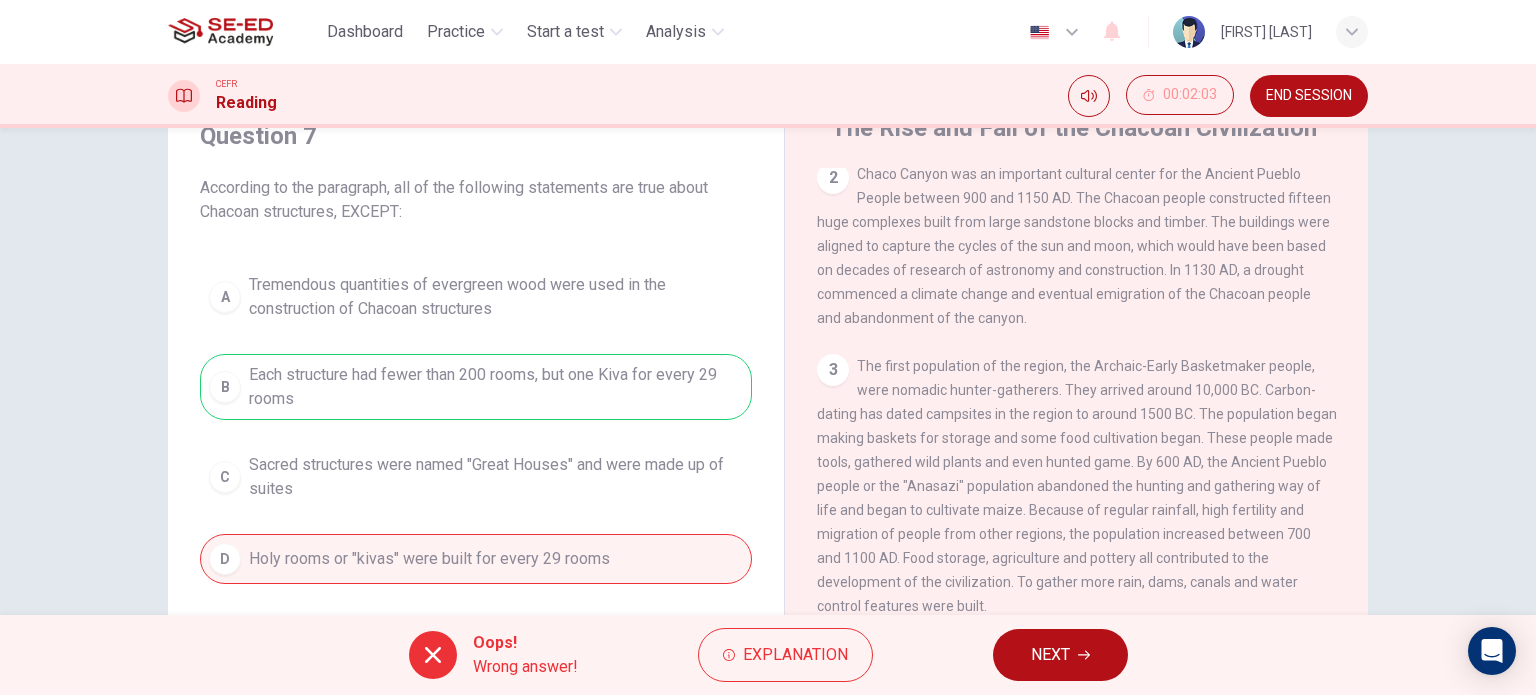 scroll, scrollTop: 226, scrollLeft: 0, axis: vertical 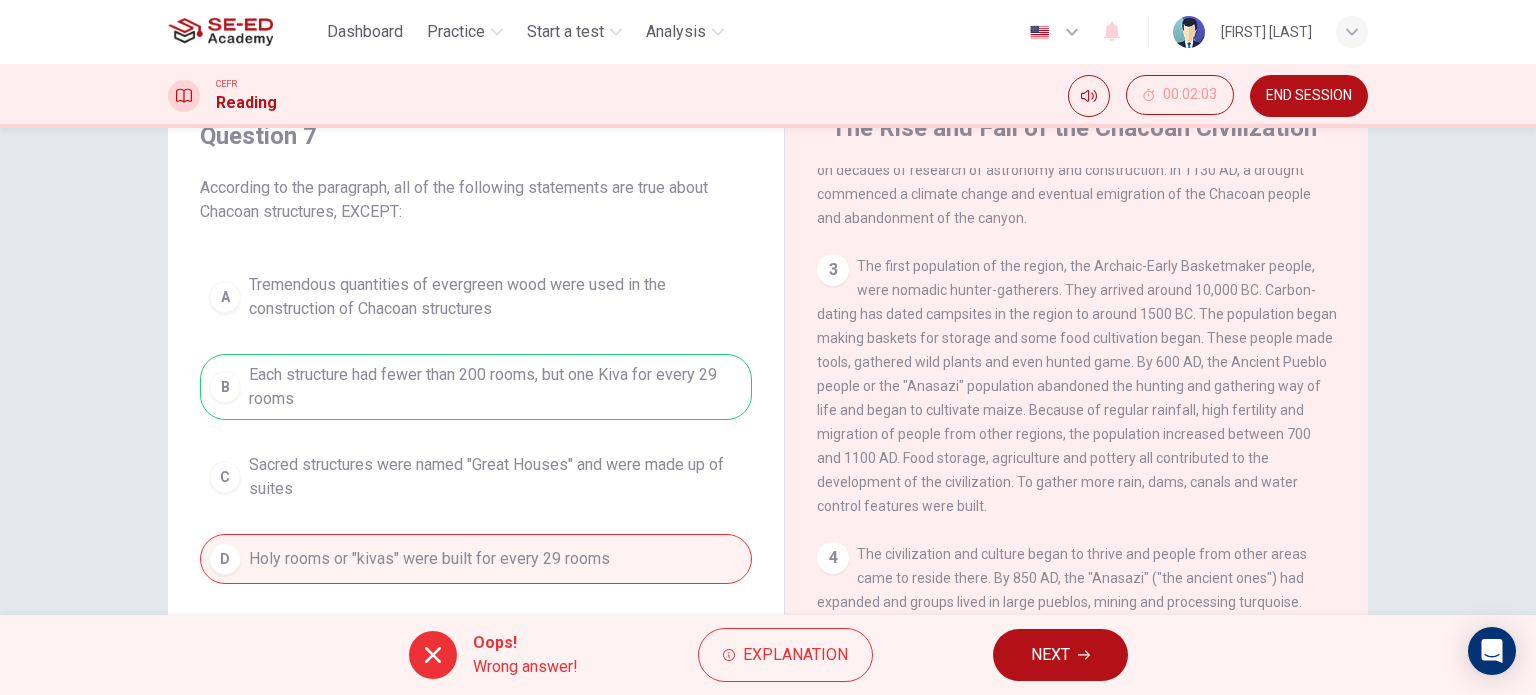 click on "NEXT" at bounding box center (1050, 655) 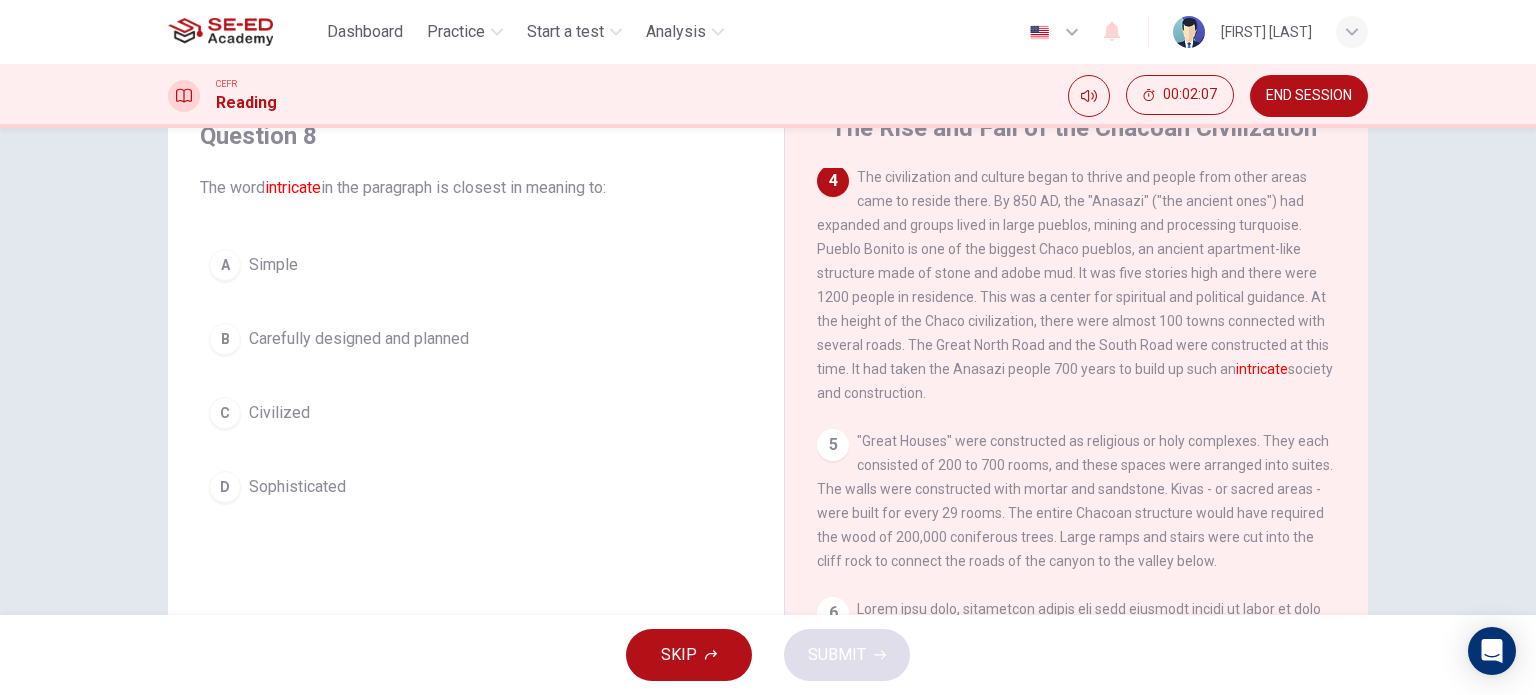 scroll, scrollTop: 626, scrollLeft: 0, axis: vertical 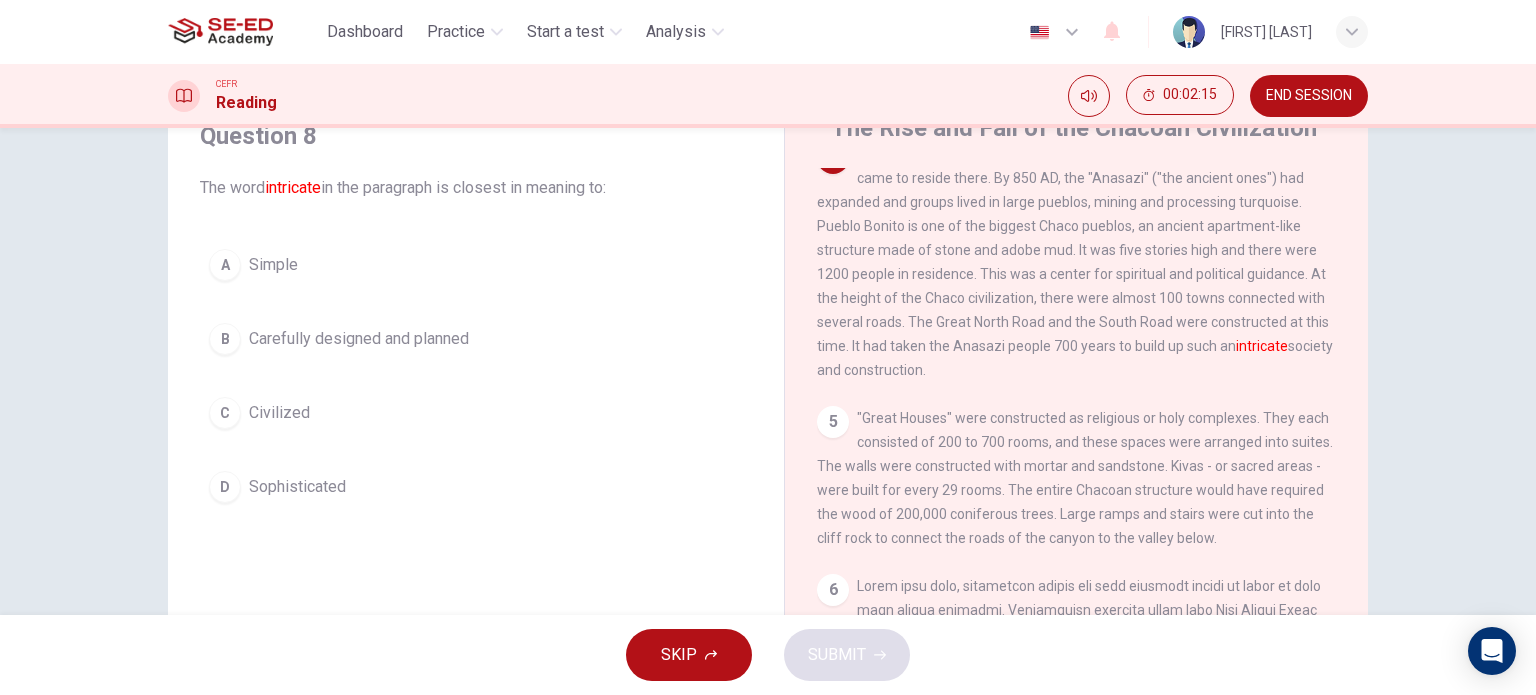 click on "D Sophisticated" at bounding box center (476, 487) 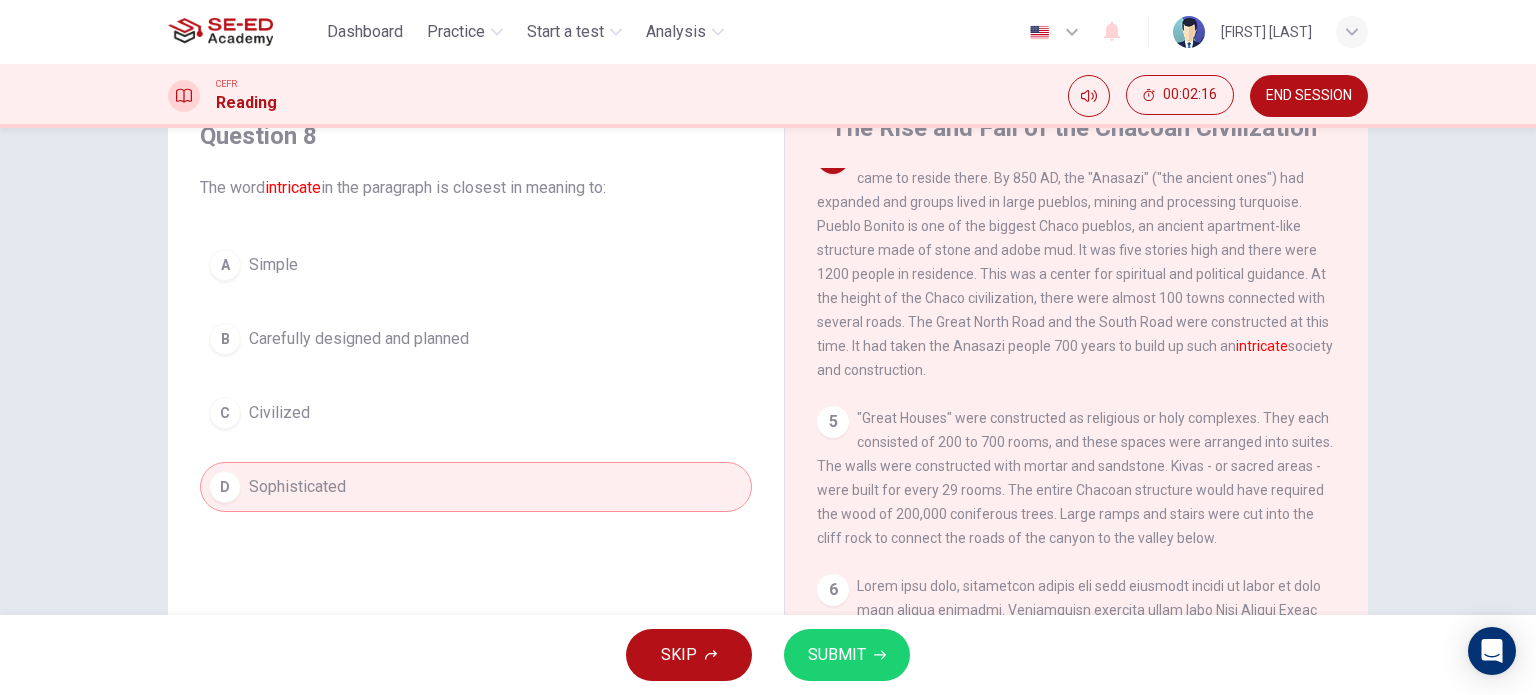 click on "SUBMIT" at bounding box center [847, 655] 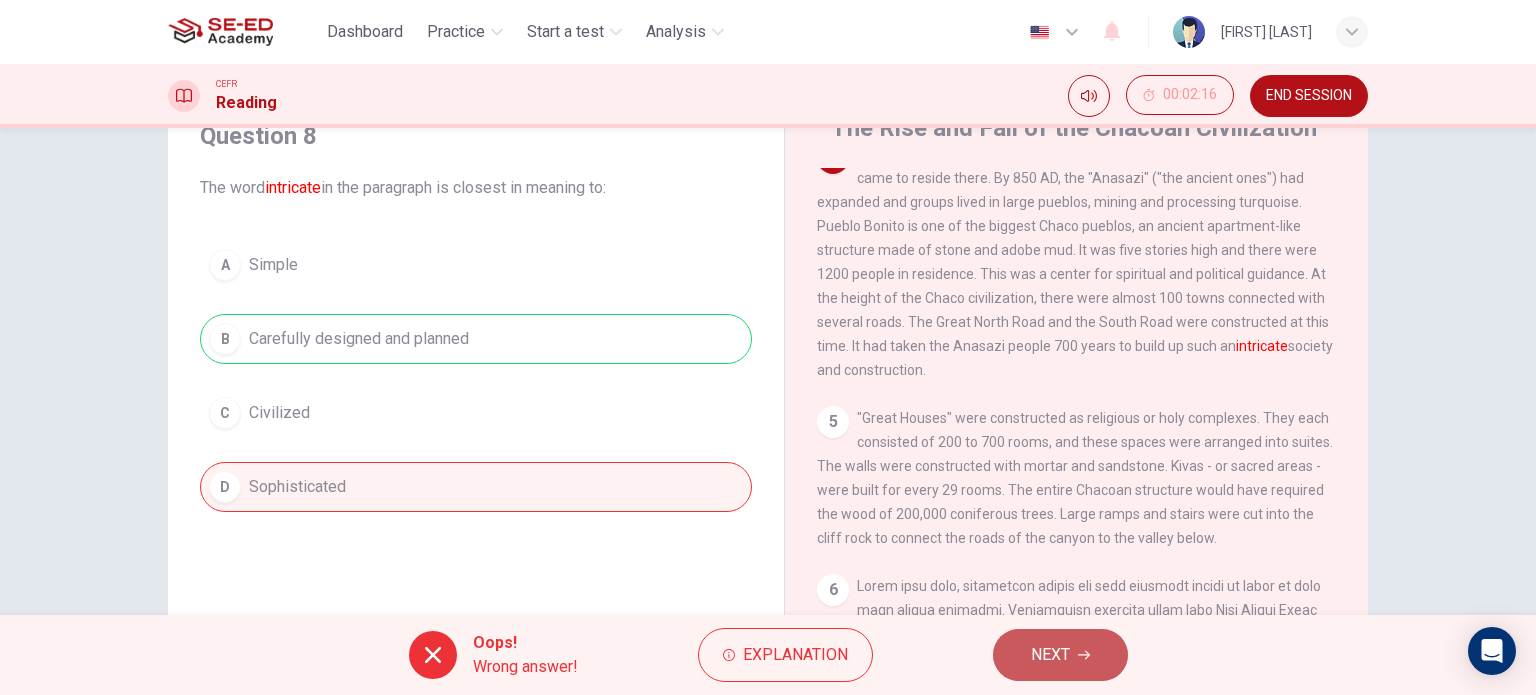 click on "NEXT" at bounding box center [1060, 655] 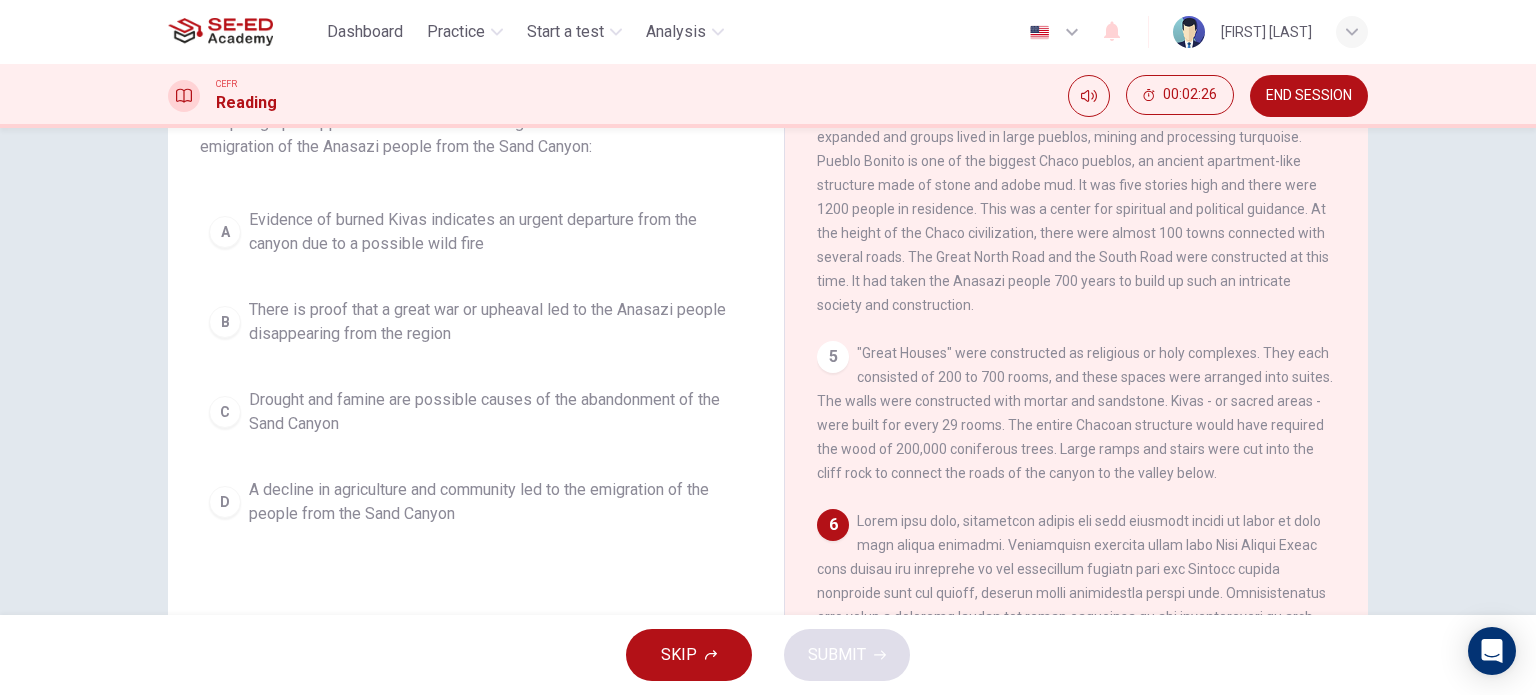 scroll, scrollTop: 188, scrollLeft: 0, axis: vertical 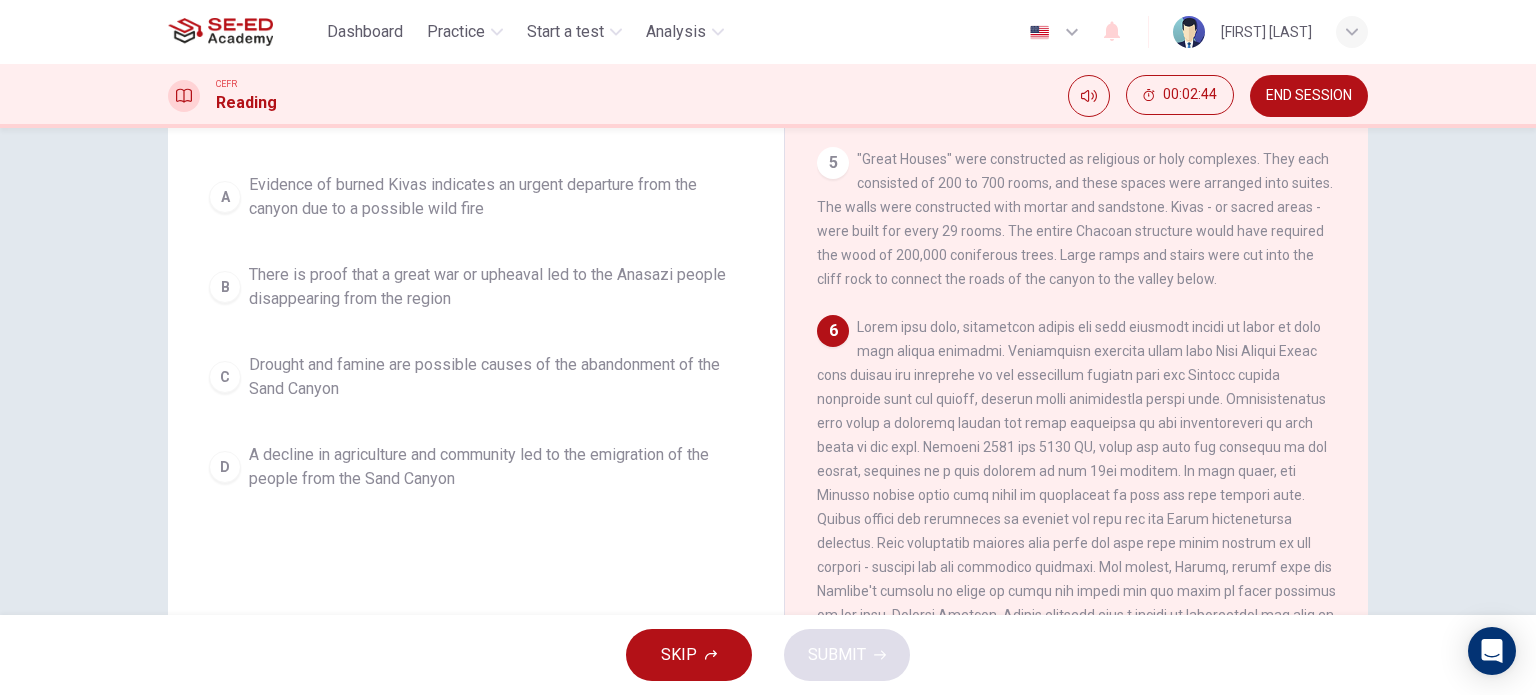 click on "A decline in agriculture and community led to the emigration of the people from the Sand Canyon" at bounding box center [496, 197] 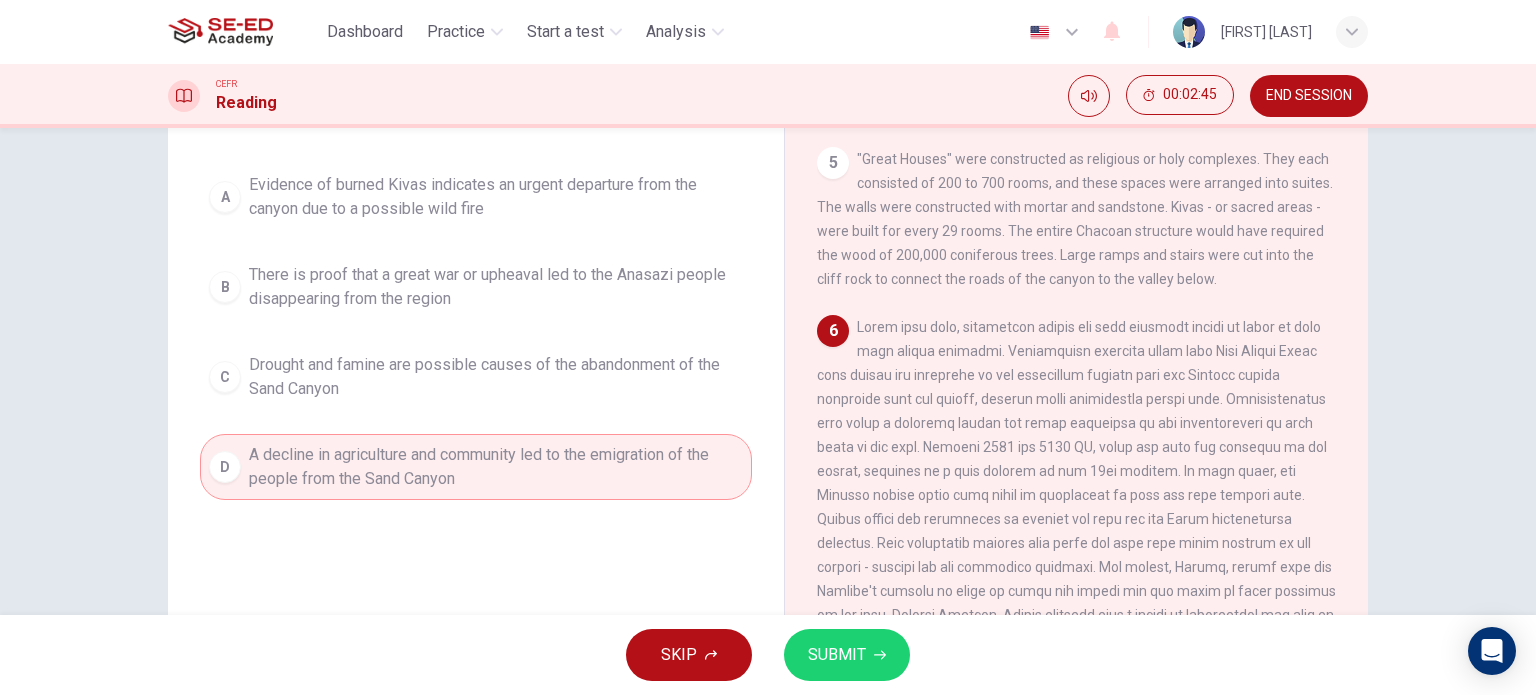 click on "SUBMIT" at bounding box center (837, 655) 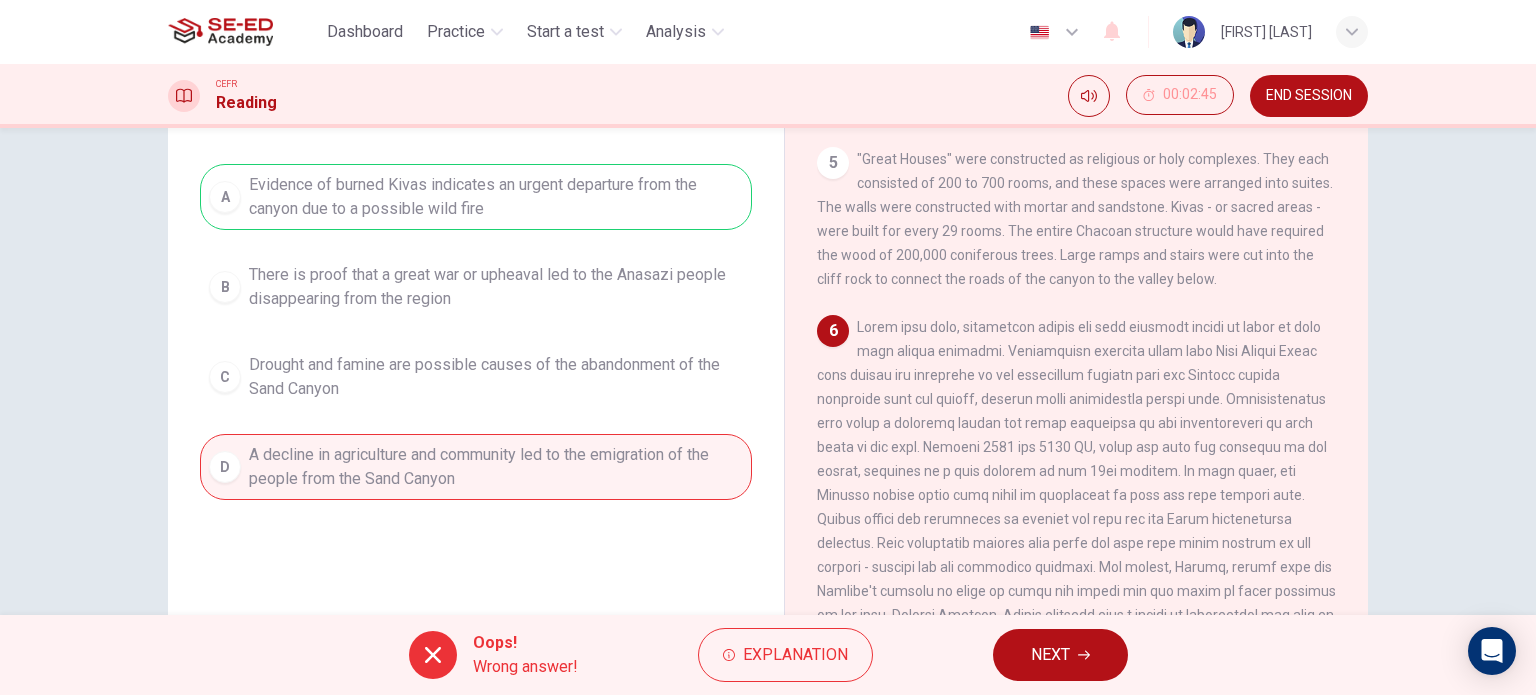 click on "NEXT" at bounding box center [1060, 655] 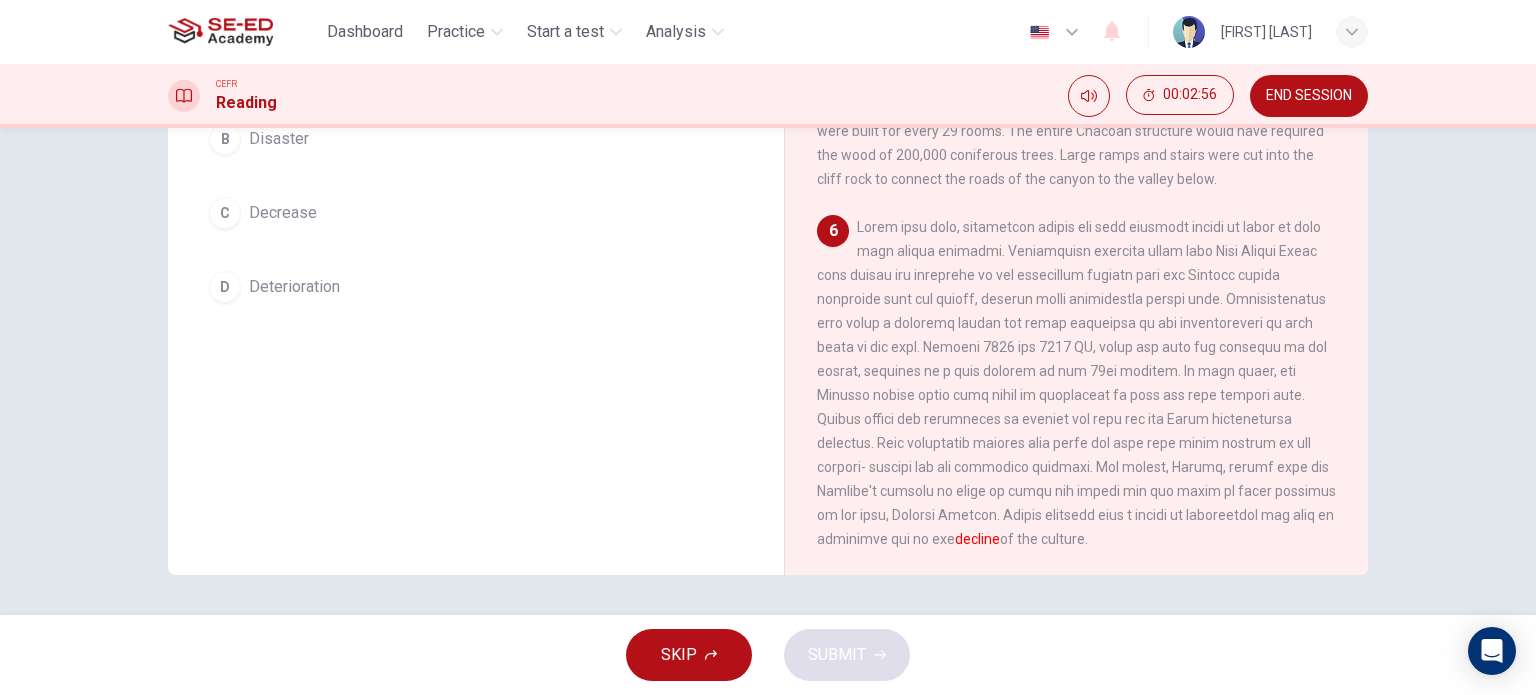 scroll, scrollTop: 88, scrollLeft: 0, axis: vertical 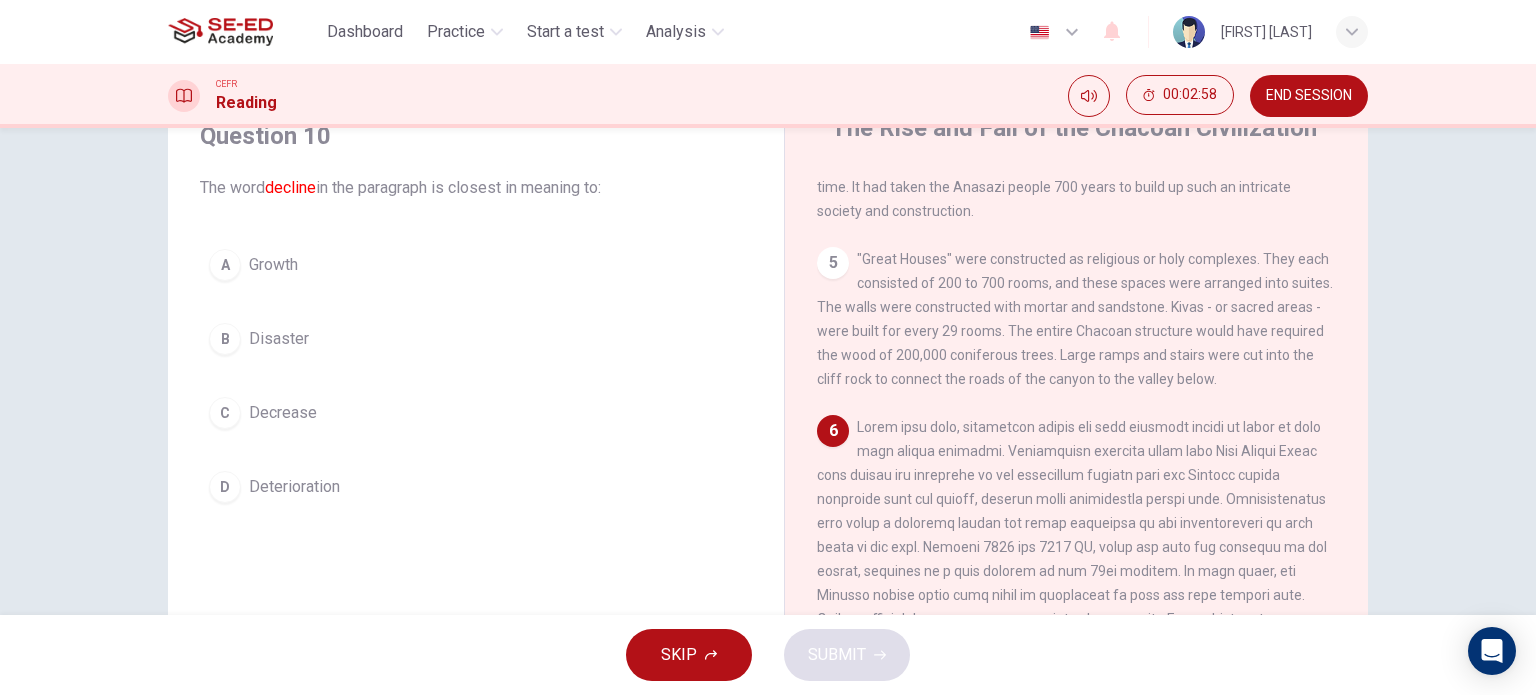 click on "Decrease" at bounding box center [273, 265] 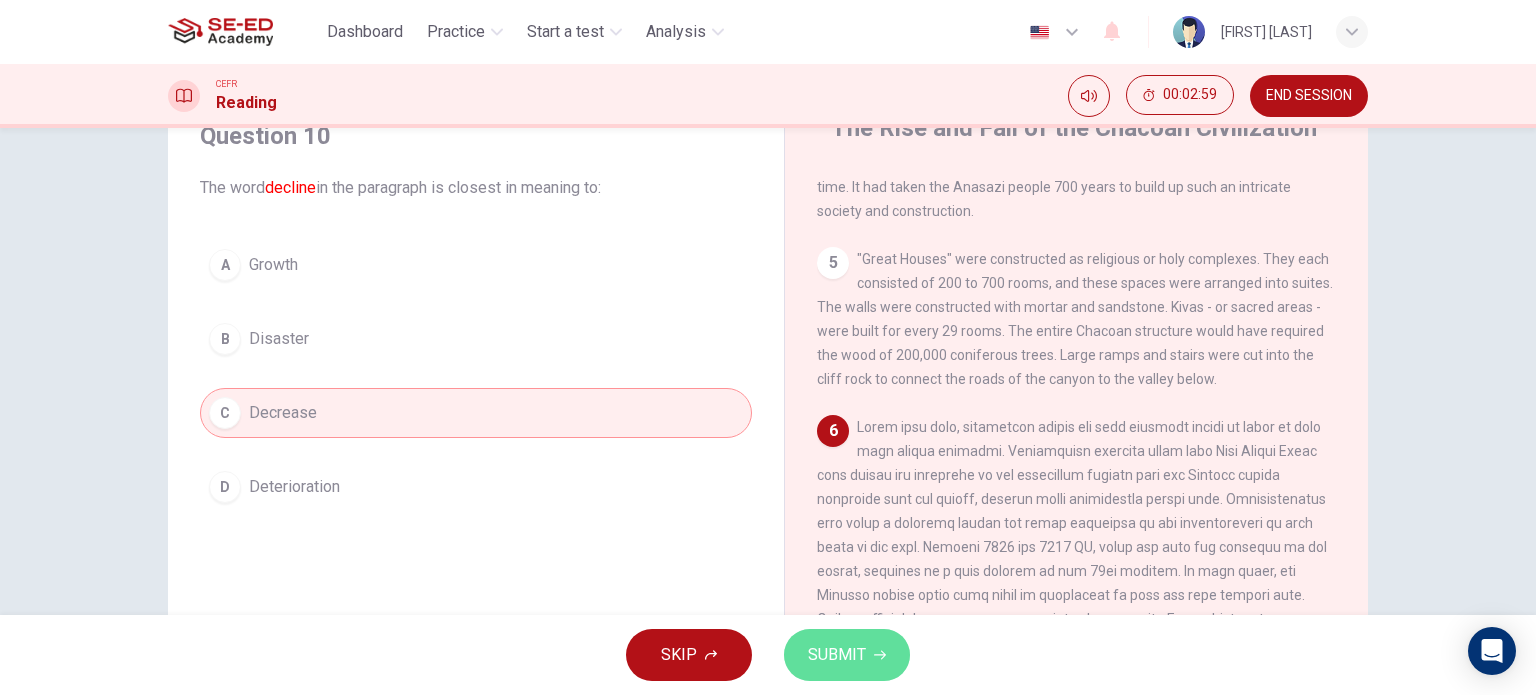 click on "SUBMIT" at bounding box center [837, 655] 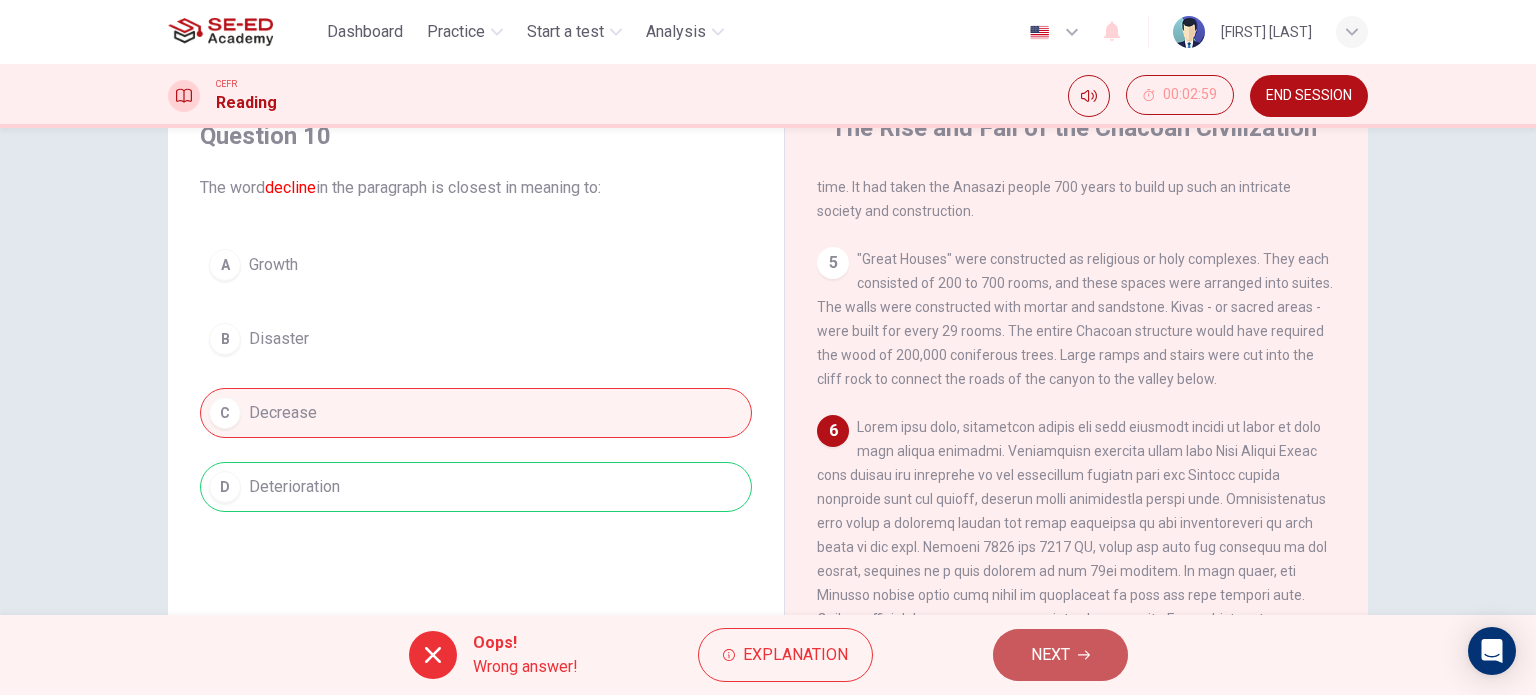 click on "NEXT" at bounding box center [1050, 655] 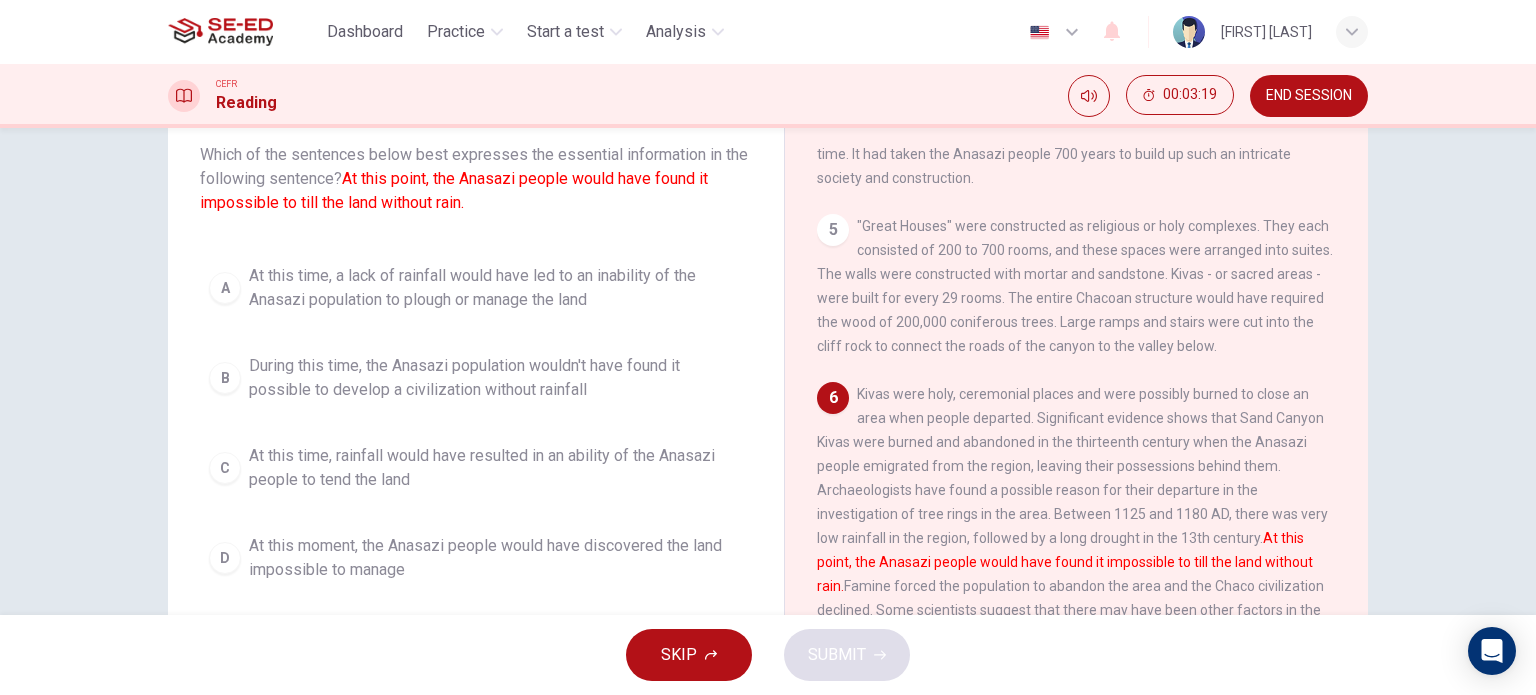 scroll, scrollTop: 88, scrollLeft: 0, axis: vertical 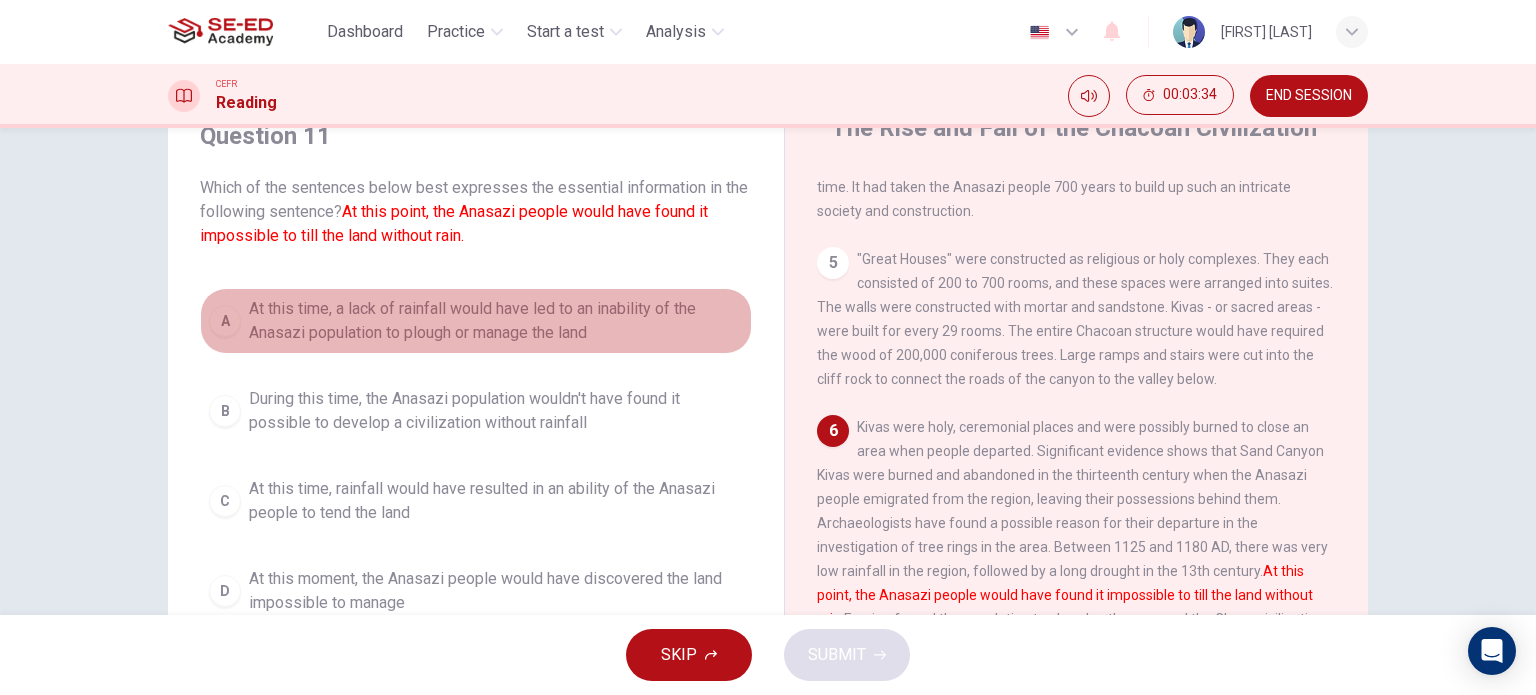 click on "At this time, a lack of rainfall would have led to an inability of the Anasazi population to plough or manage the land" at bounding box center [496, 321] 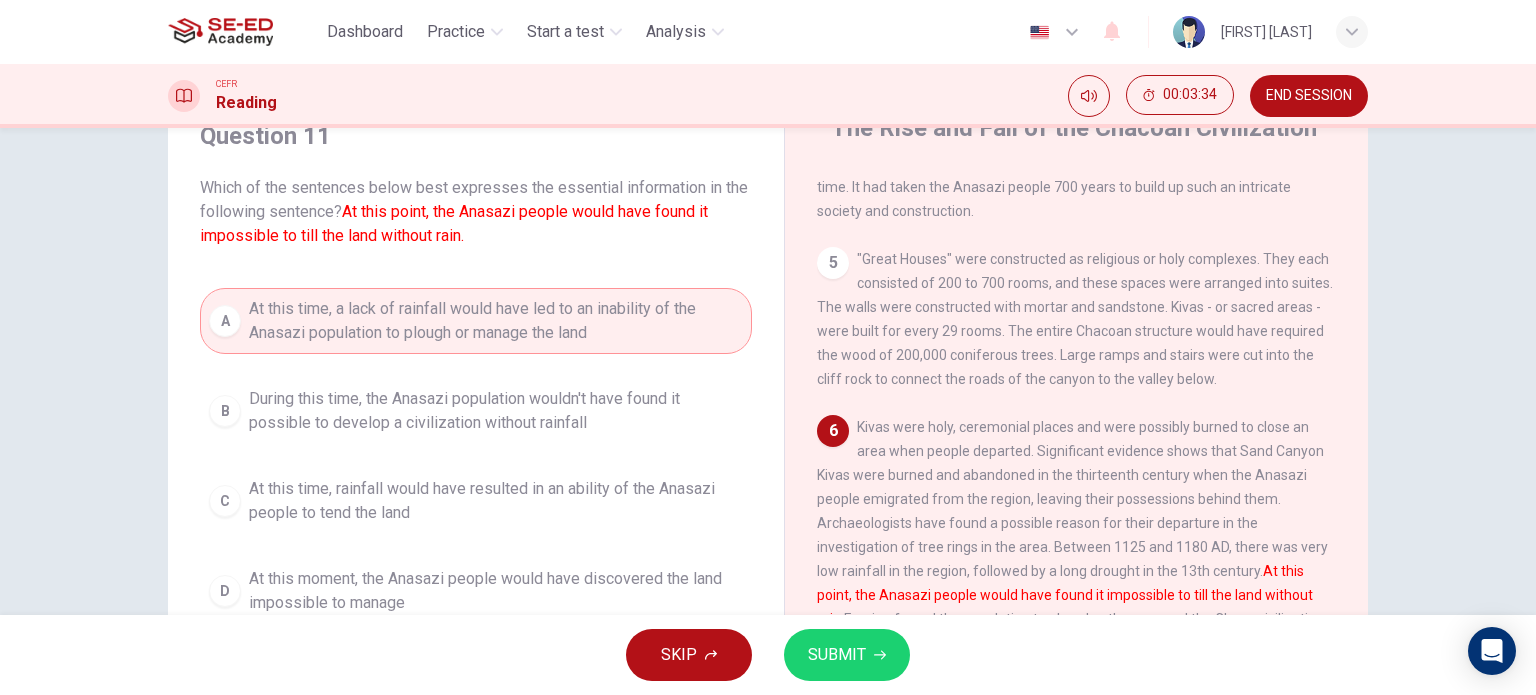 click on "SUBMIT" at bounding box center (837, 655) 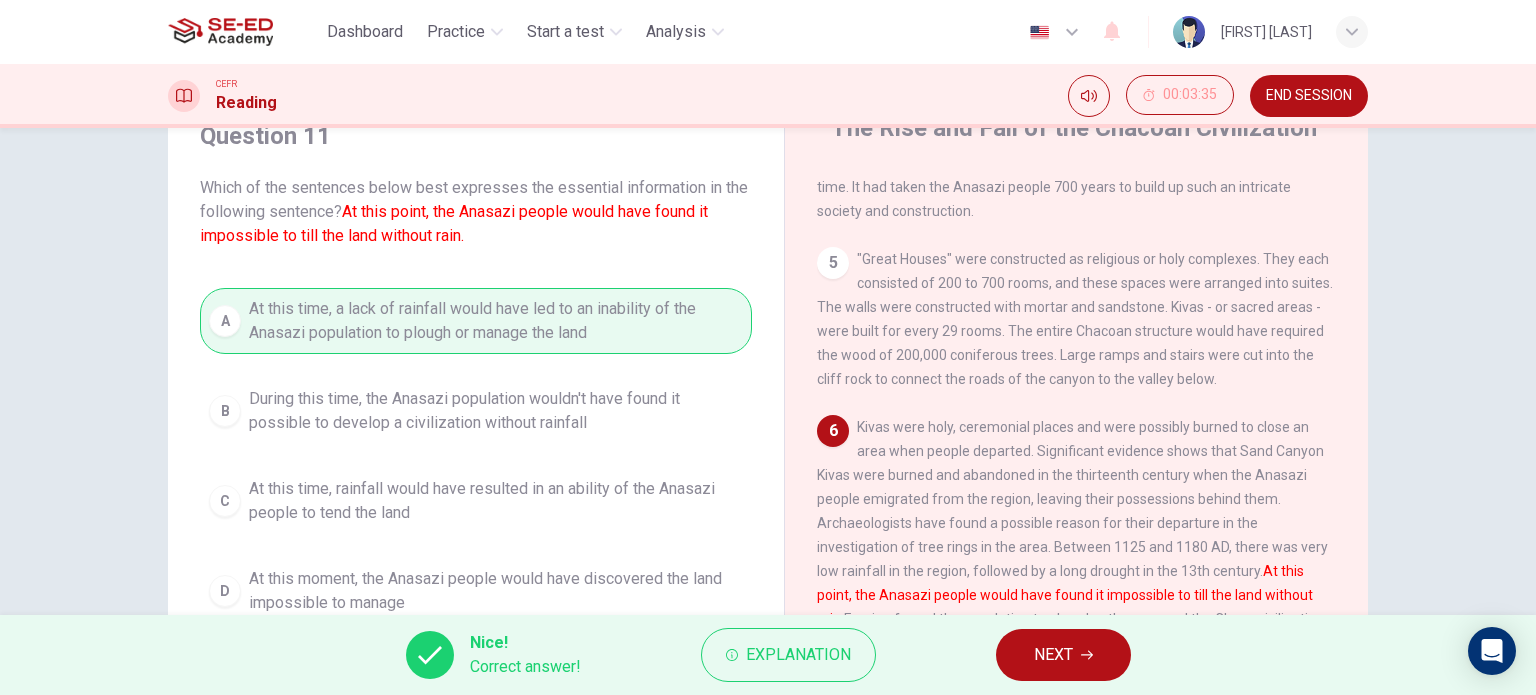 click on "NEXT" at bounding box center (1063, 655) 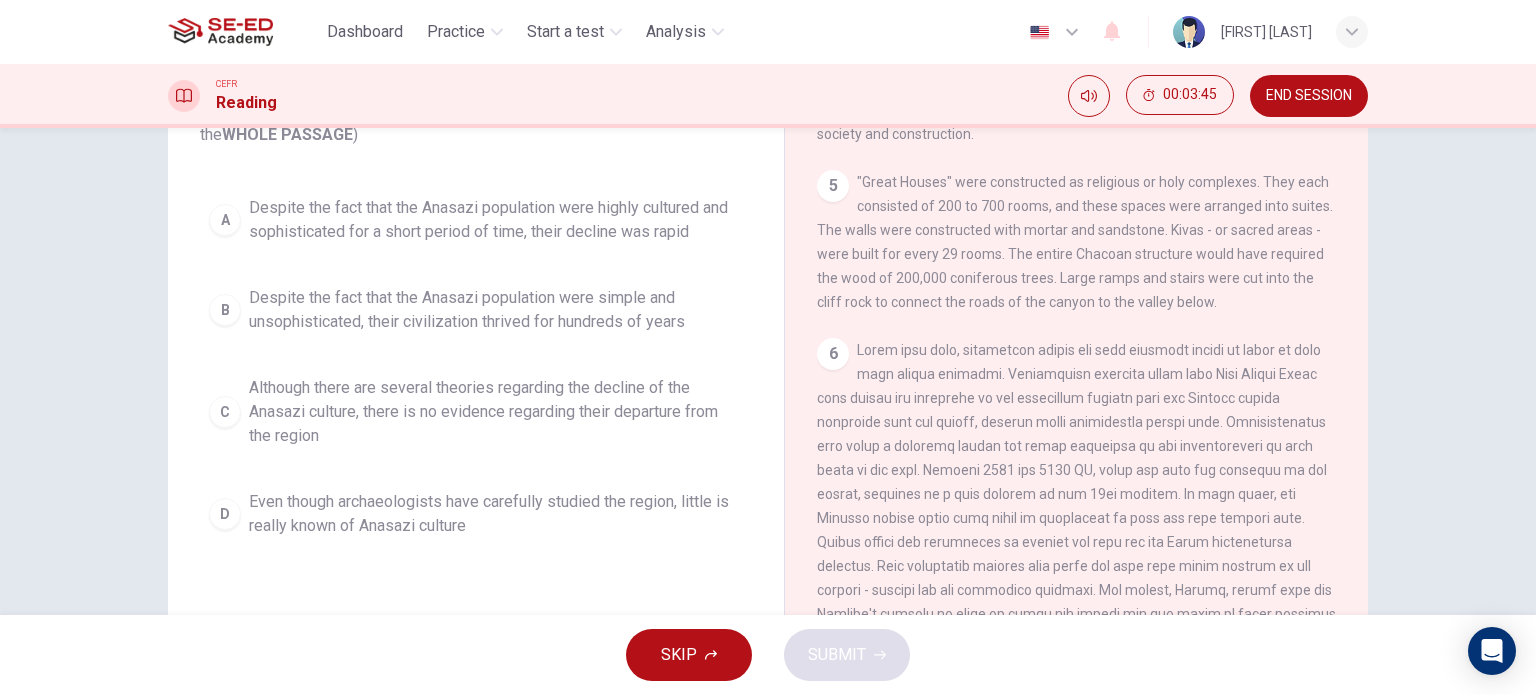 scroll, scrollTop: 200, scrollLeft: 0, axis: vertical 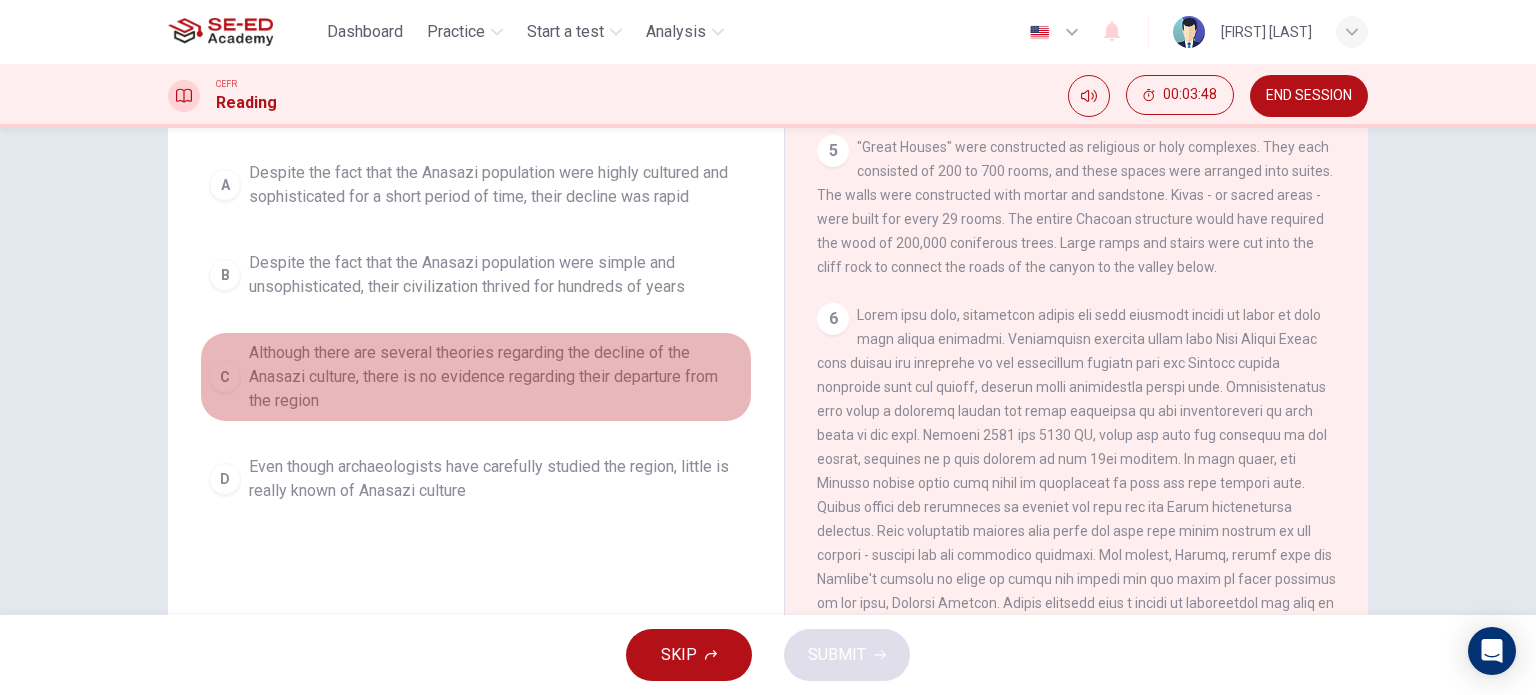 click on "Although there are several theories regarding the decline of the Anasazi culture, there is no evidence regarding their departure from the region" at bounding box center [496, 185] 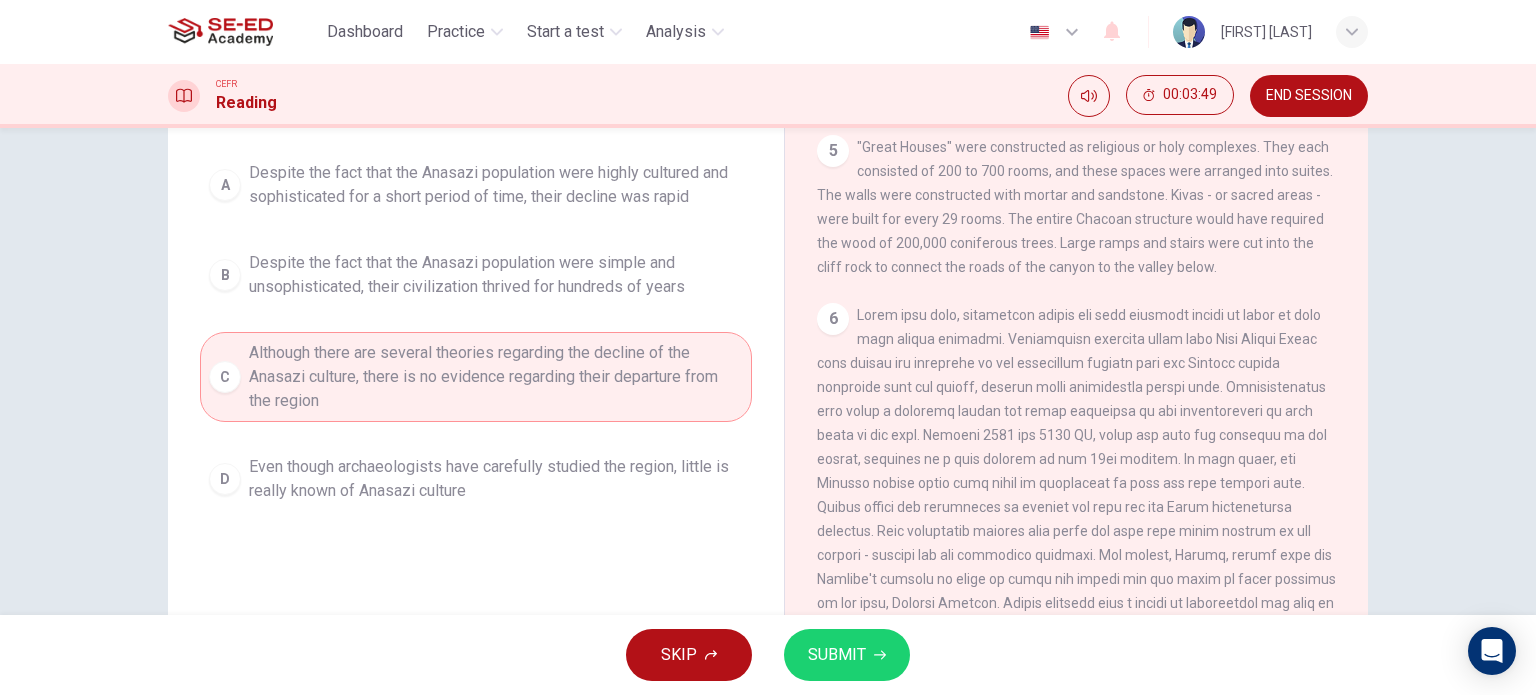 click on "SUBMIT" at bounding box center (837, 655) 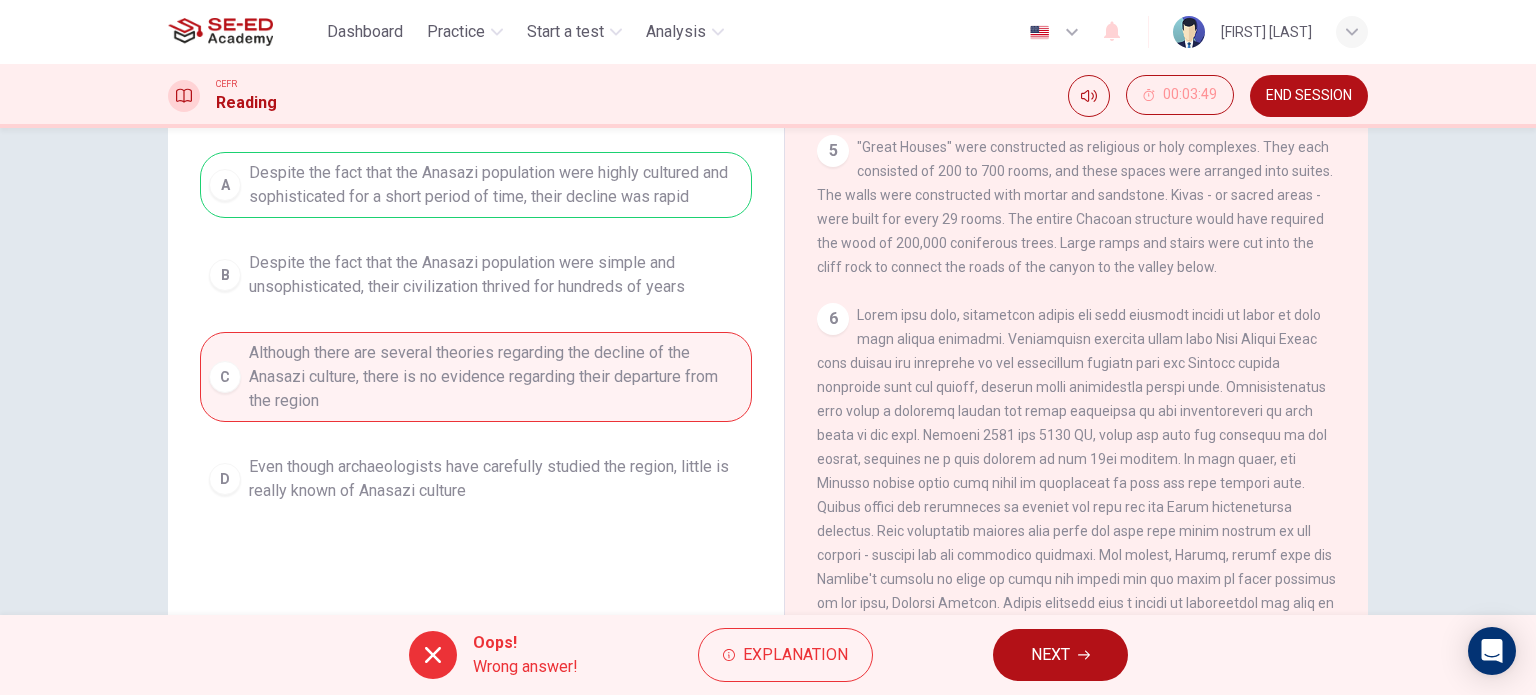 click on "NEXT" at bounding box center [1050, 655] 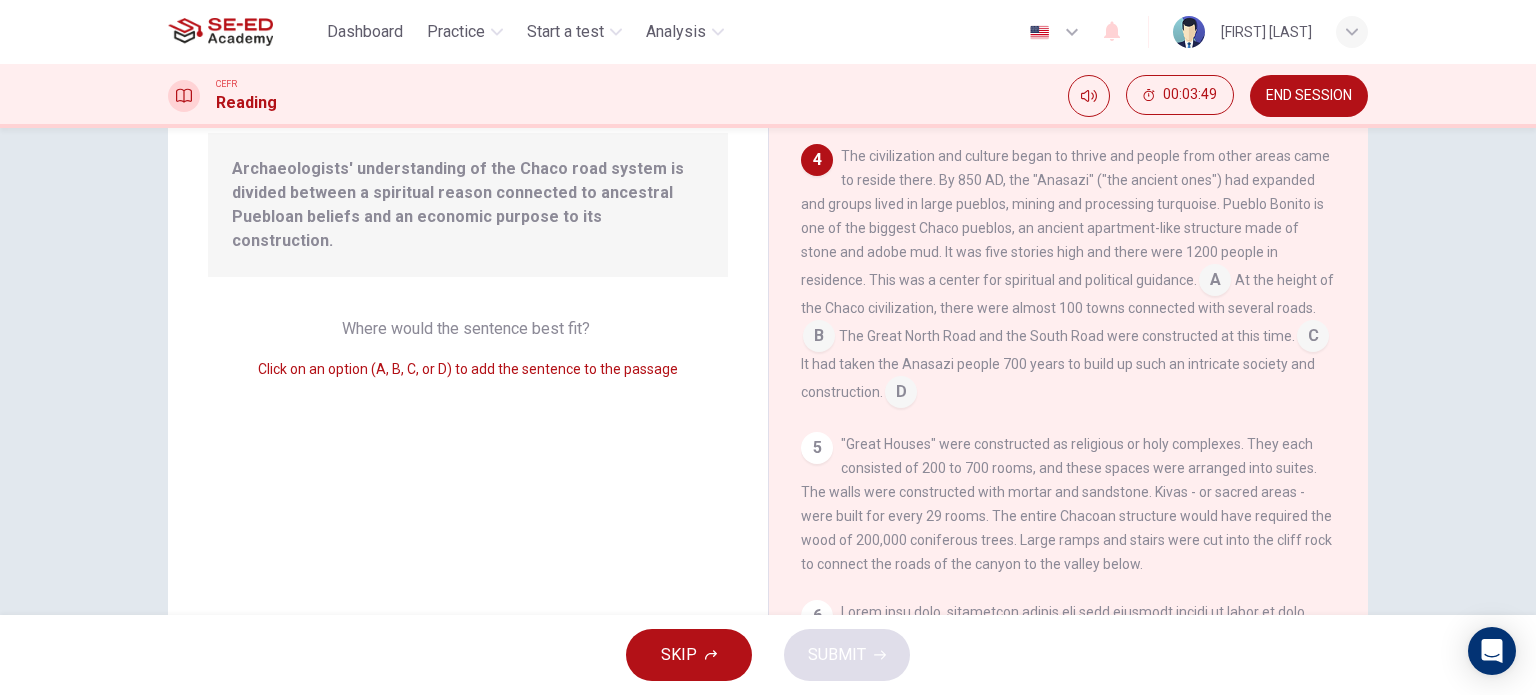 scroll, scrollTop: 489, scrollLeft: 0, axis: vertical 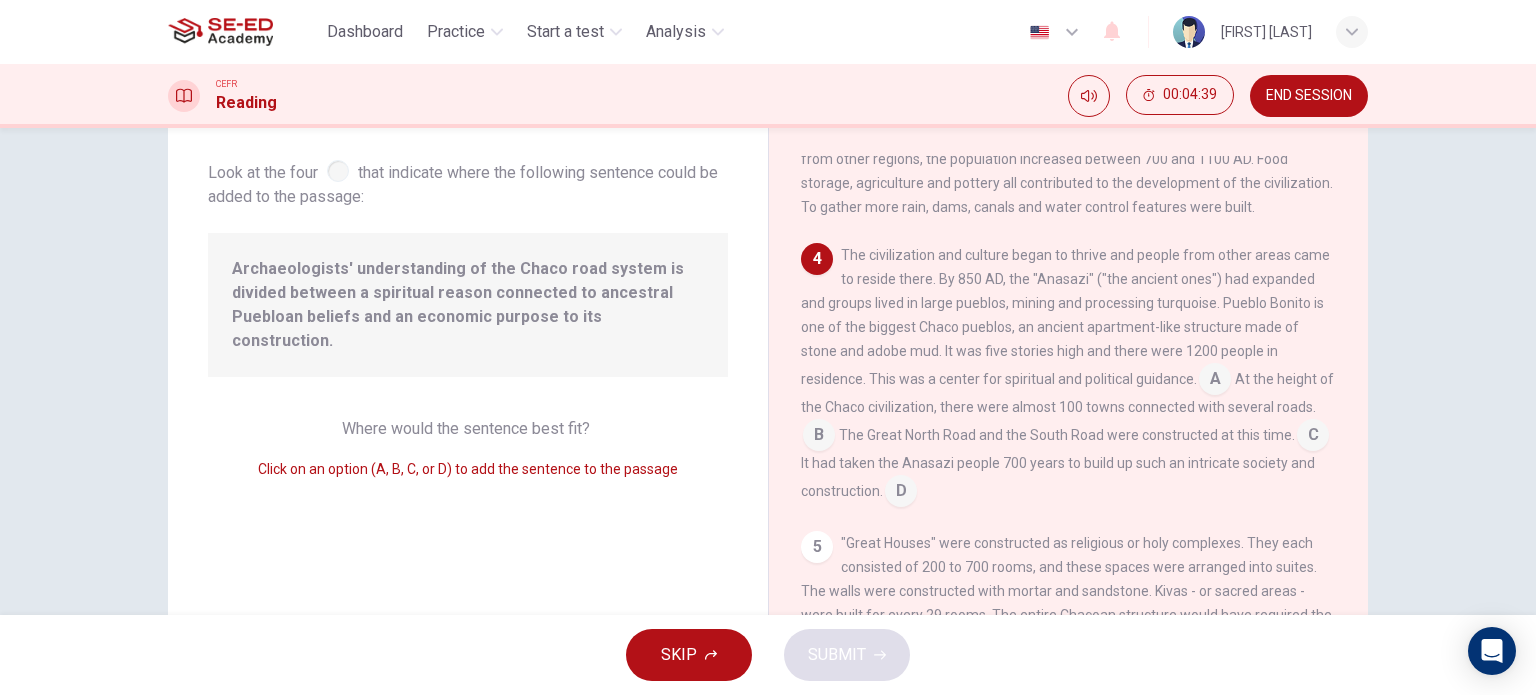 click at bounding box center (1215, 381) 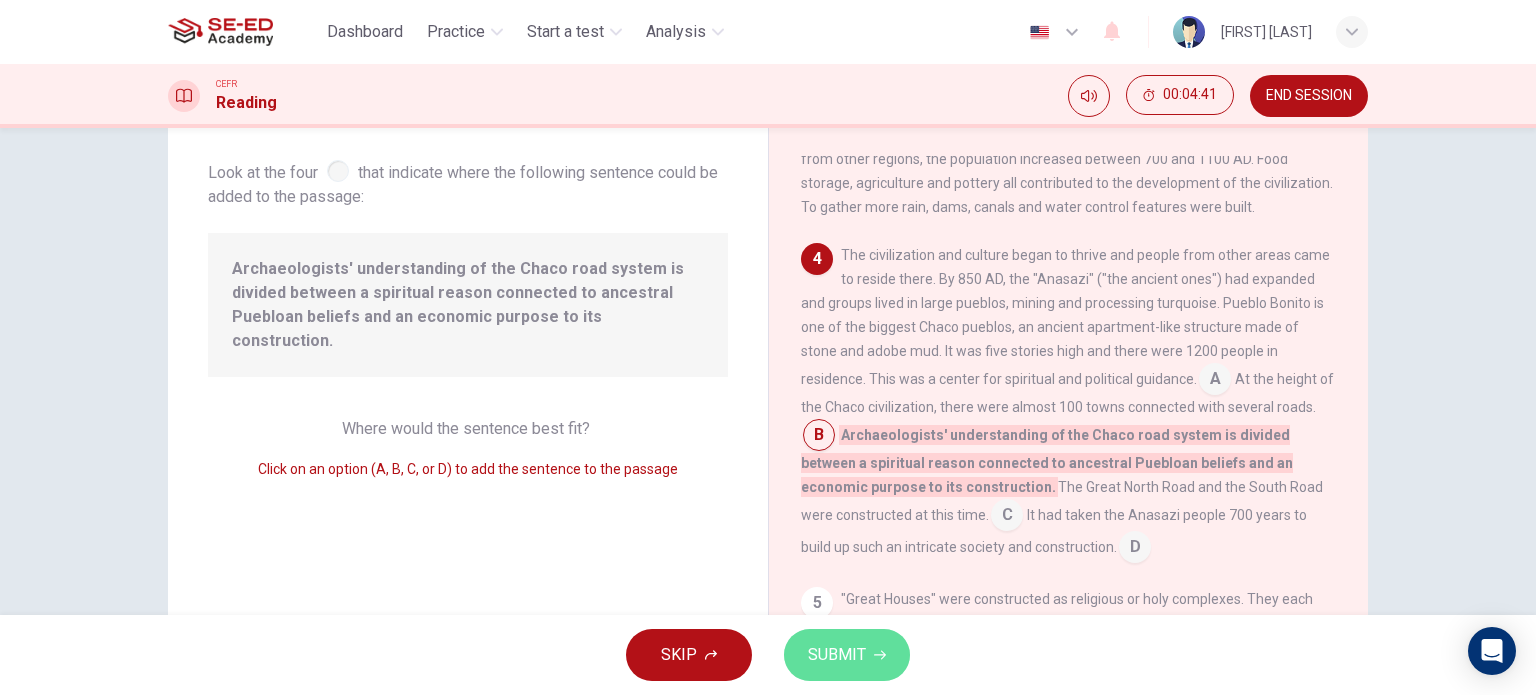 click on "SUBMIT" at bounding box center [847, 655] 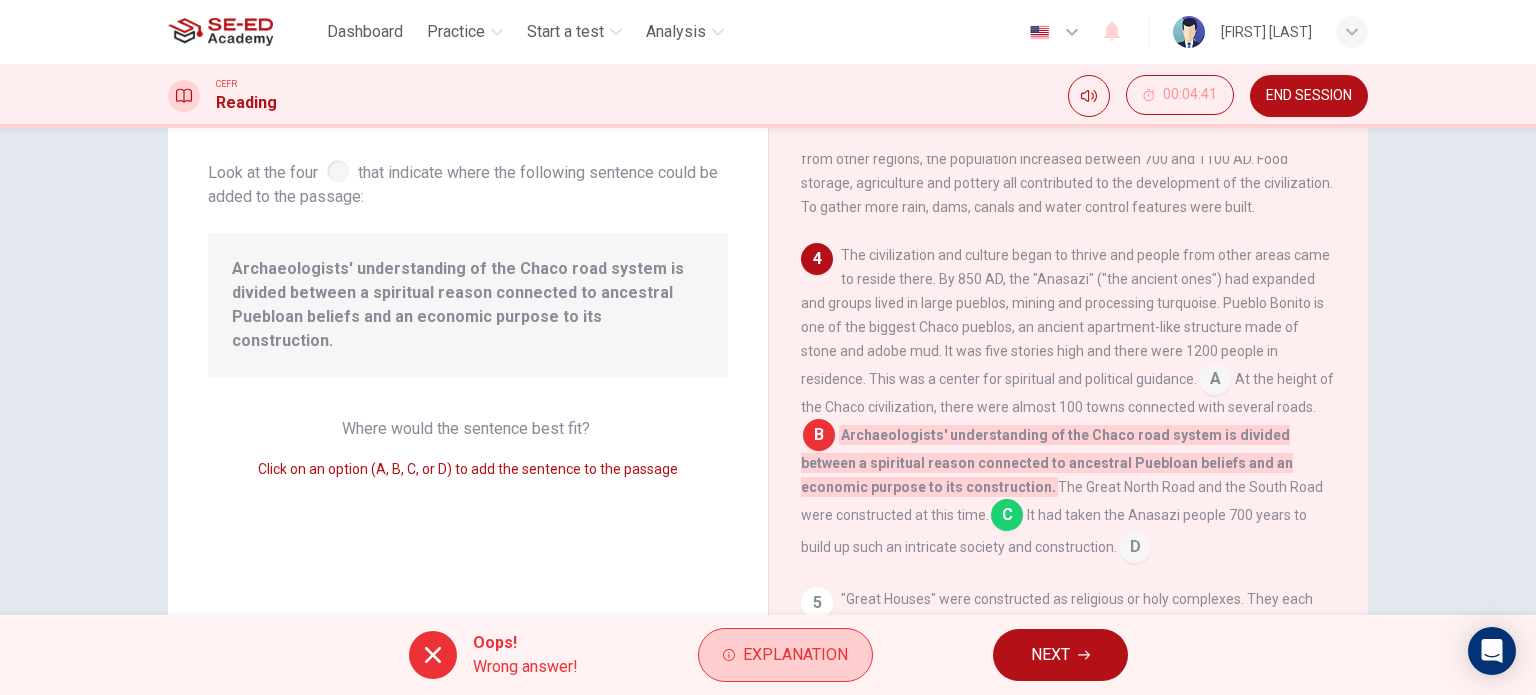 click on "Explanation" at bounding box center (795, 655) 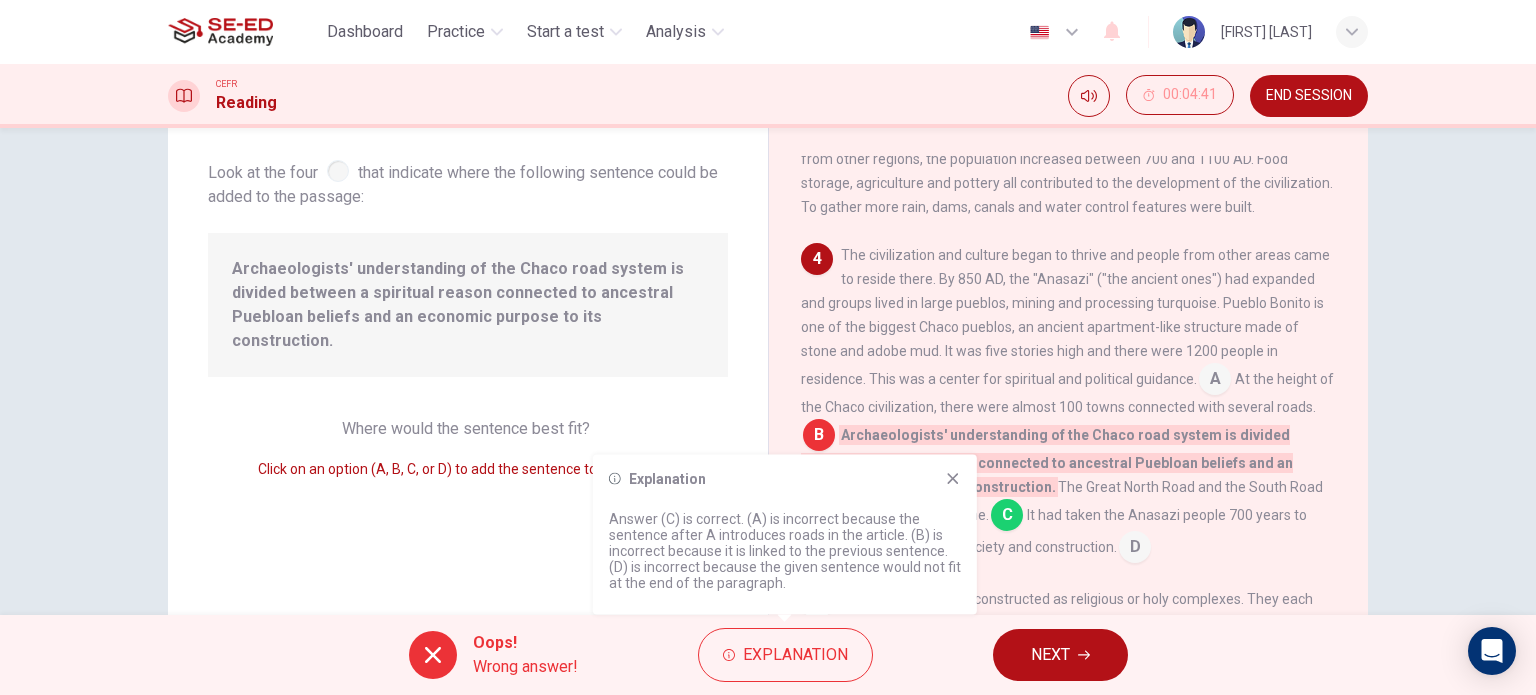 click at bounding box center [953, 479] 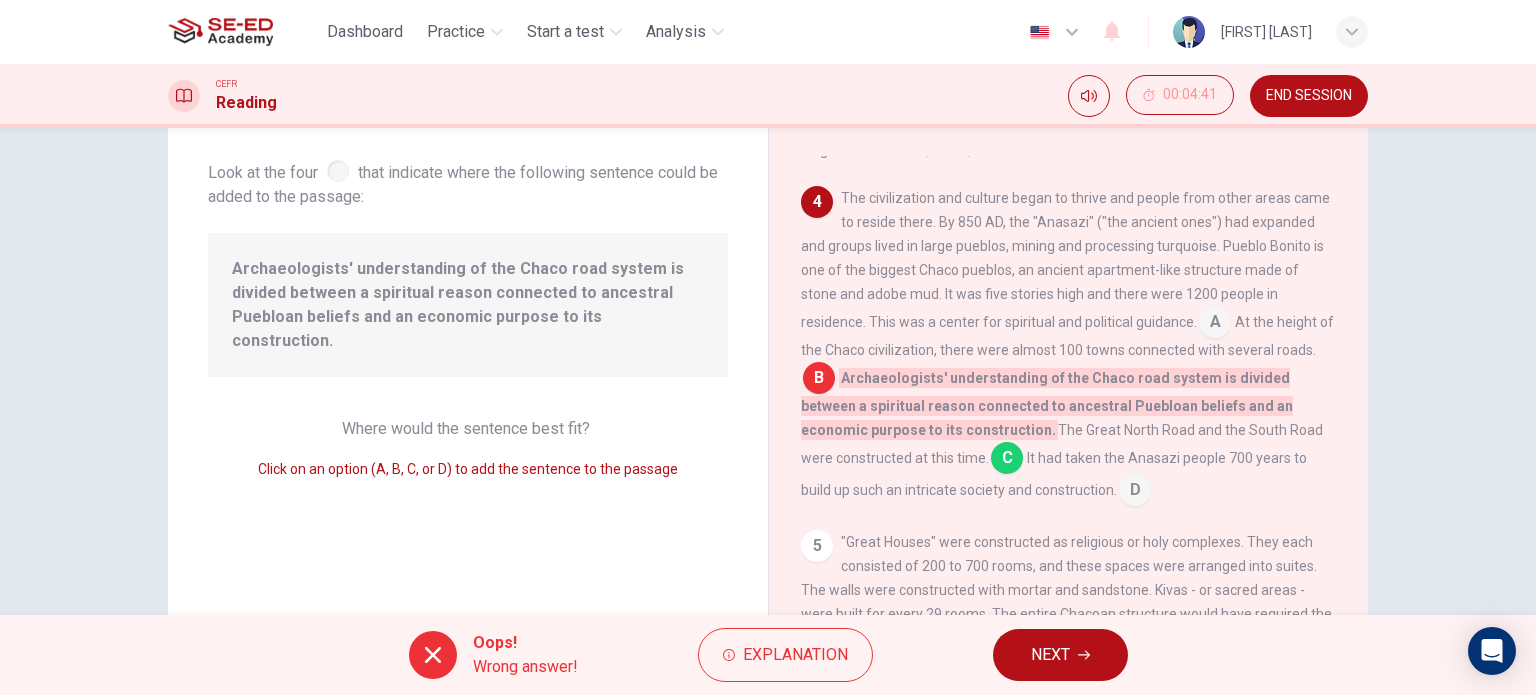 scroll, scrollTop: 589, scrollLeft: 0, axis: vertical 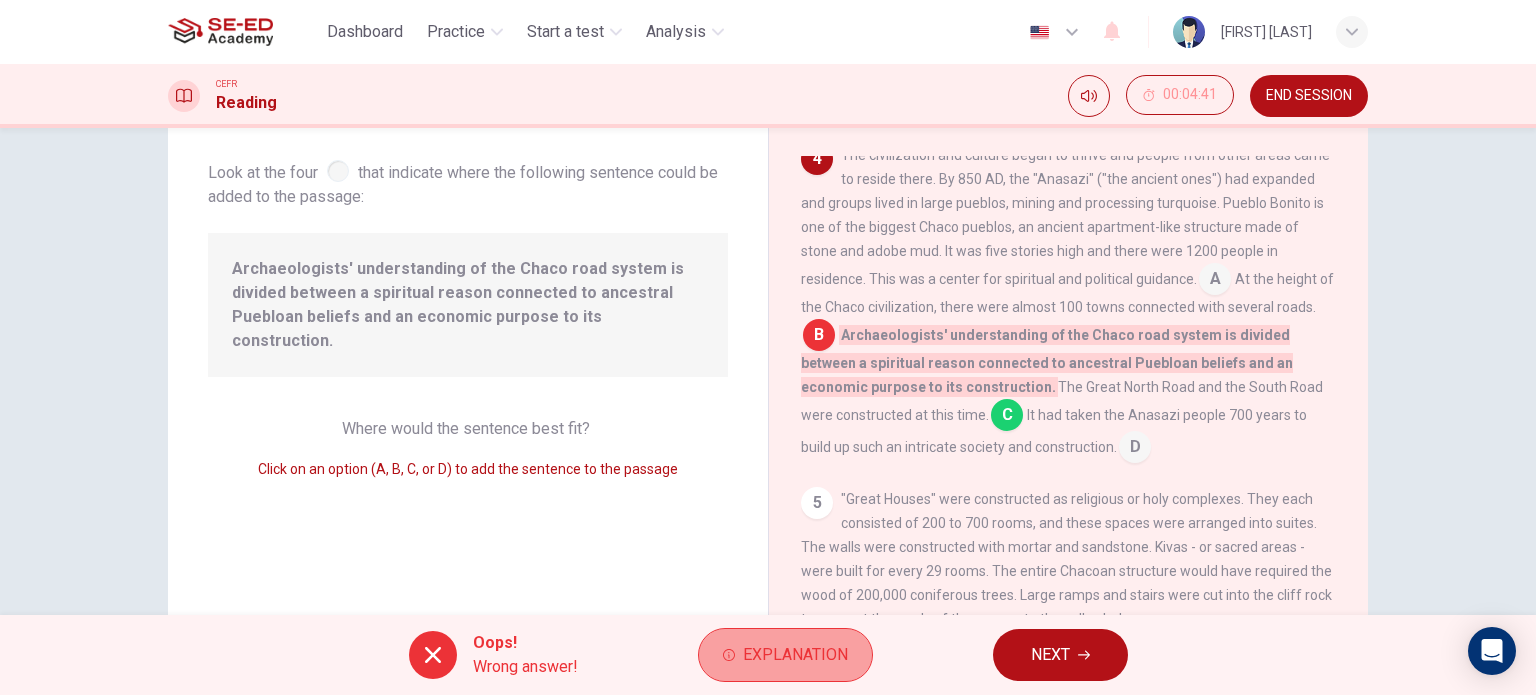 click on "Explanation" at bounding box center [785, 655] 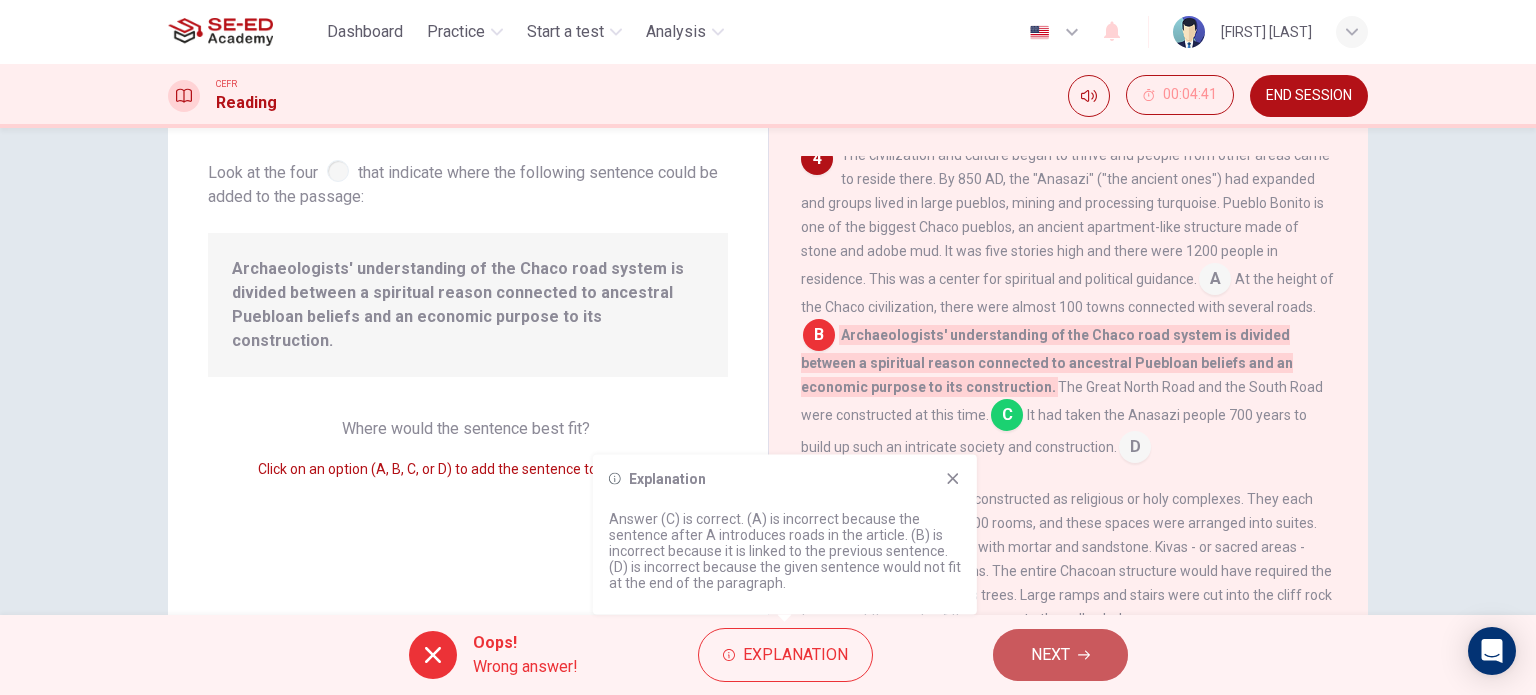 click on "NEXT" at bounding box center [1060, 655] 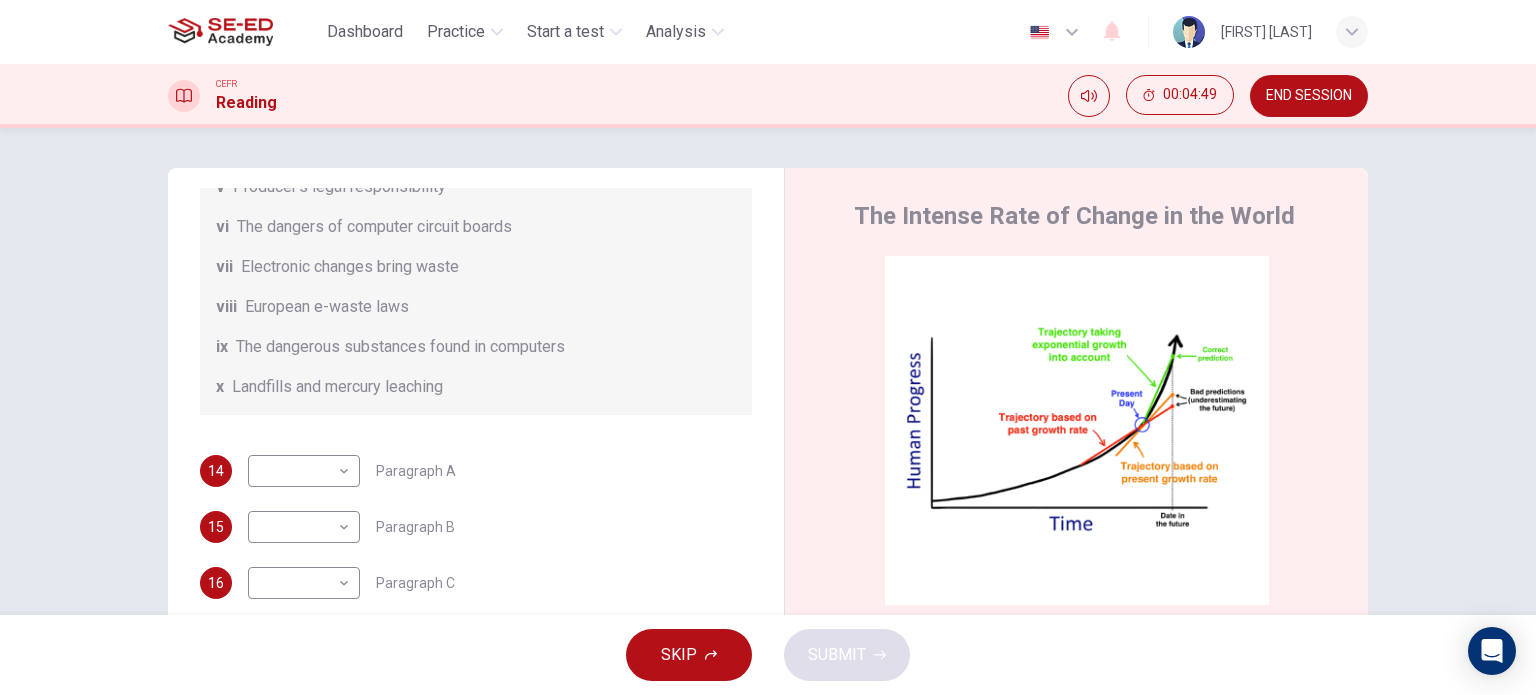 scroll, scrollTop: 488, scrollLeft: 0, axis: vertical 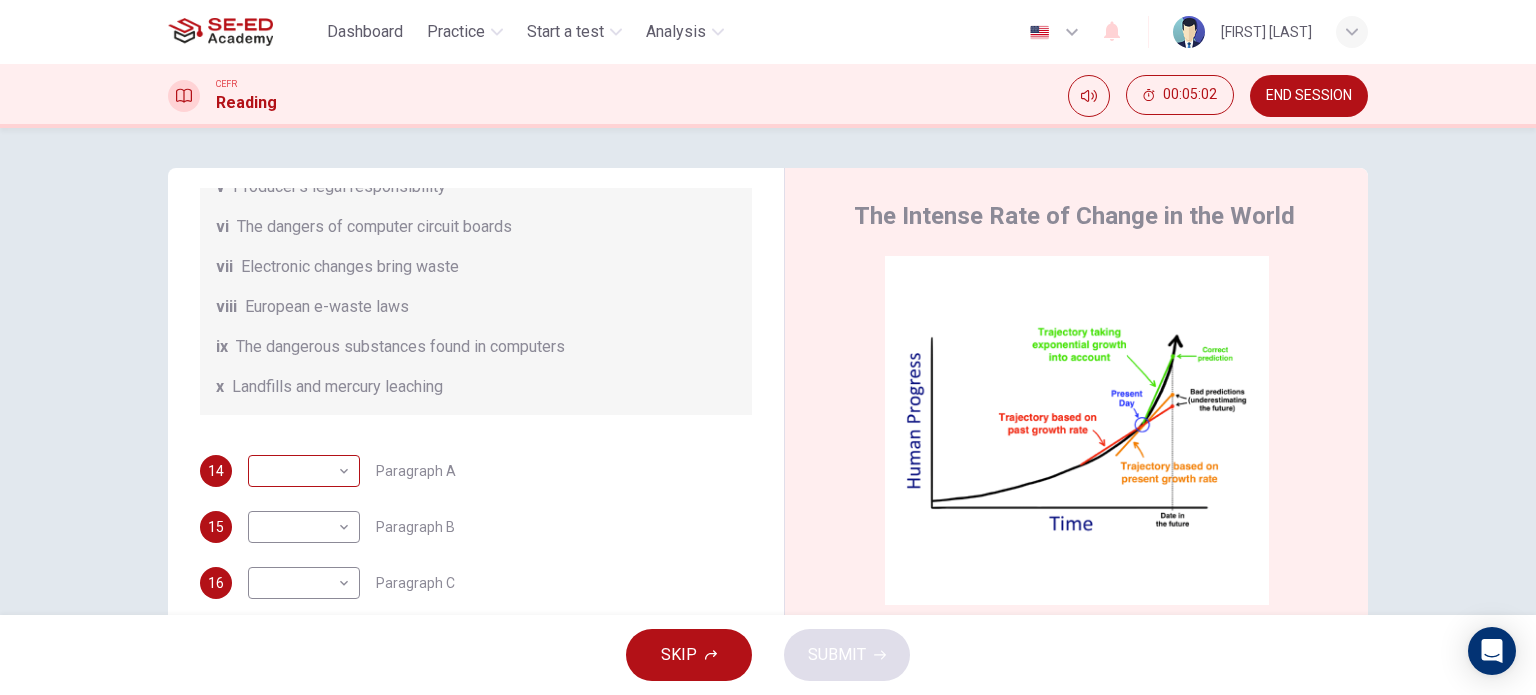 click on "This site uses cookies, as explained in our  Privacy Policy . If you agree to the use of cookies, please click the Accept button and continue to browse our site.   Privacy Policy Accept Dashboard Practice Start a test Analysis English en ​ [FIRST] [LAST] CEFR Reading 00:05:02 END SESSION Questions 14 - 20 The Reading Passage has 7 paragraphs,  A-G .
Choose the correct heading for each paragraph from the list of headings below.
Write the correct number,  i-x , in the boxes below. List of Headings i Exporting e-waste ii The hazards of burning computer junk iii Blame developed countries for e-waste iv Landfills are not satisfactory v Producer’s legal responsibility vi The dangers of computer circuit boards vii Electronic changes bring waste viii European e-waste laws ix The dangerous substances found in computers x Landfills and mercury leaching 14 ​ ​ Paragraph A 15 ​ ​ Paragraph B 16 ​ ​ Paragraph C 17 ​ ​ Paragraph D 18 ​ ​ Paragraph E 19 ​ ​ Paragraph F 20 ​ ​ A B C D E" at bounding box center (768, 347) 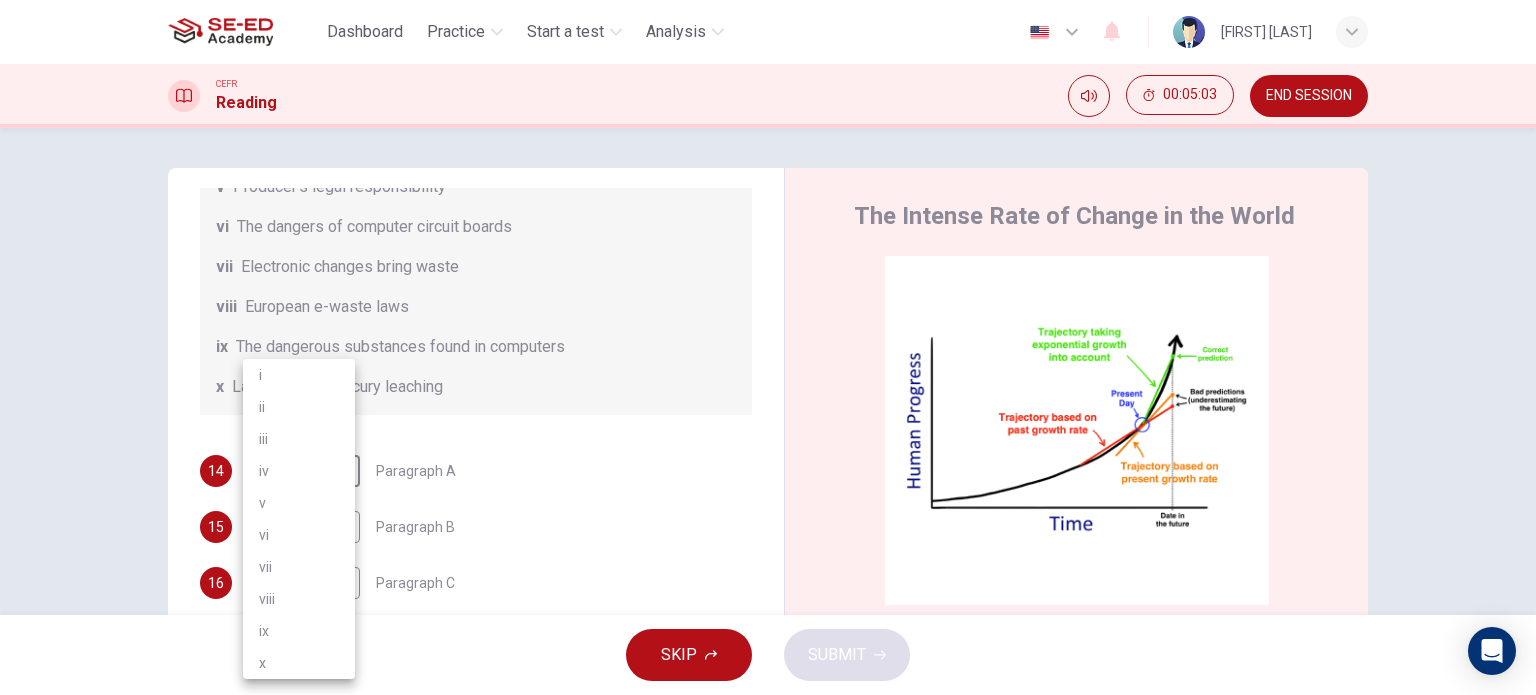 click at bounding box center [768, 347] 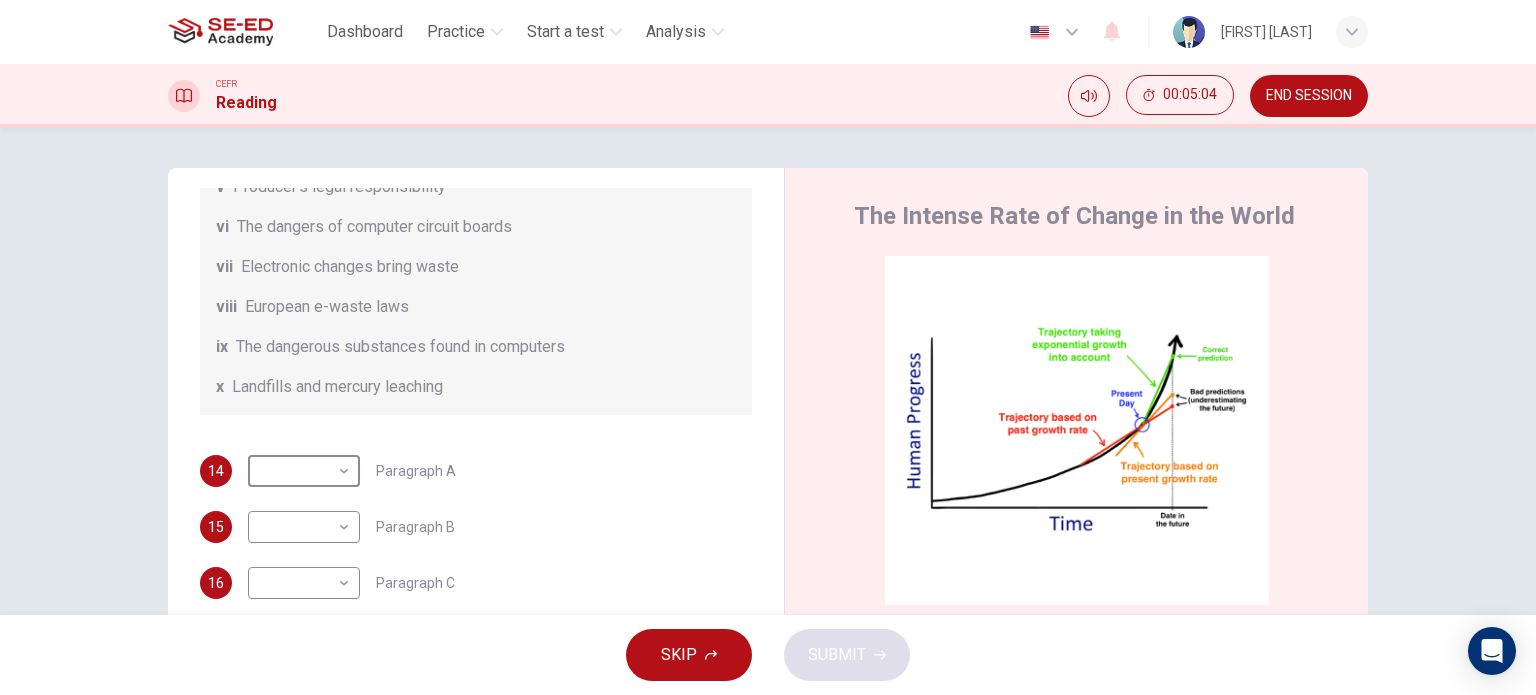 scroll, scrollTop: 200, scrollLeft: 0, axis: vertical 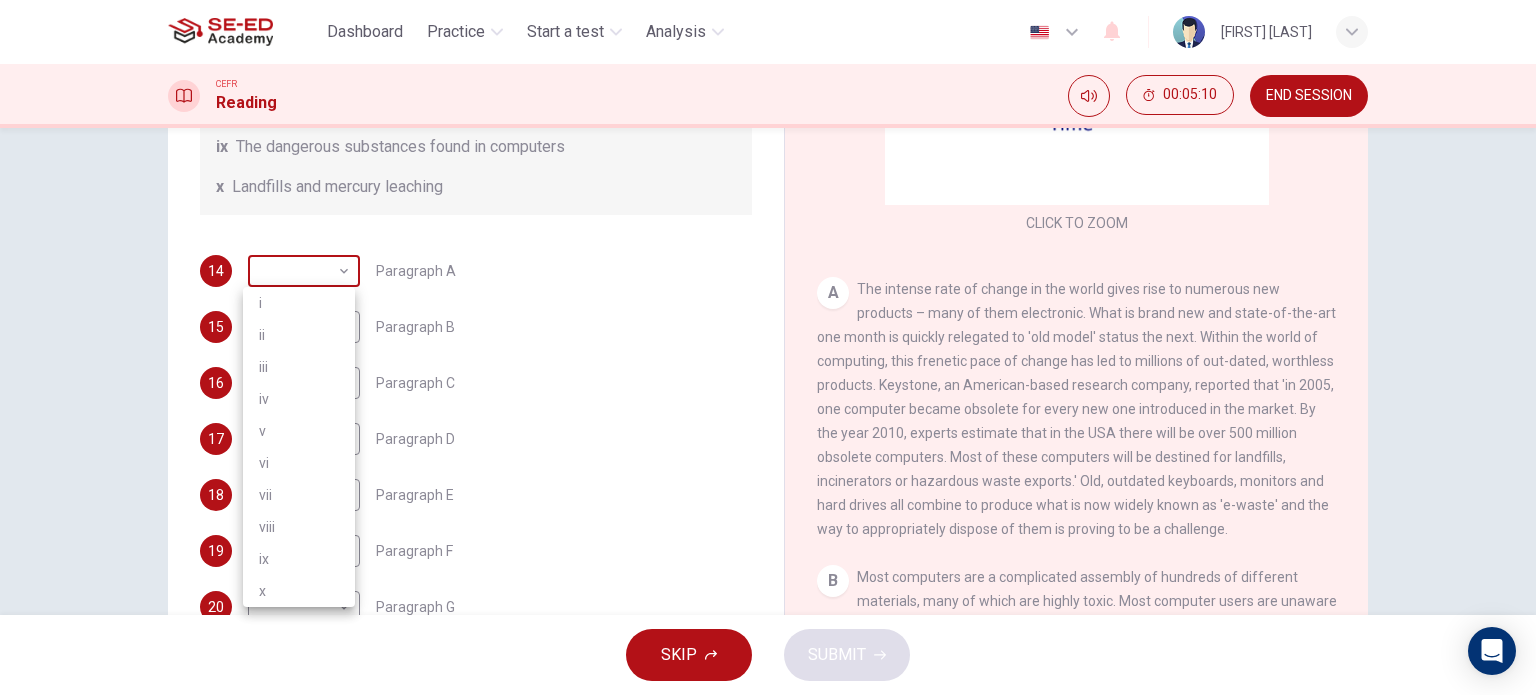 click on "This site uses cookies, as explained in our  Privacy Policy . If you agree to the use of cookies, please click the Accept button and continue to browse our site.   Privacy Policy Accept Dashboard Practice Start a test Analysis English en ​ [FIRST] [LAST] CEFR Reading 00:05:10 END SESSION Questions 14 - 20 The Reading Passage has 7 paragraphs,  A-G .
Choose the correct heading for each paragraph from the list of headings below.
Write the correct number,  i-x , in the boxes below. List of Headings i Exporting e-waste ii The hazards of burning computer junk iii Blame developed countries for e-waste iv Landfills are not satisfactory v Producer’s legal responsibility vi The dangers of computer circuit boards vii Electronic changes bring waste viii European e-waste laws ix The dangerous substances found in computers x Landfills and mercury leaching 14 ​ ​ Paragraph A 15 ​ ​ Paragraph B 16 ​ ​ Paragraph C 17 ​ ​ Paragraph D 18 ​ ​ Paragraph E 19 ​ ​ Paragraph F 20 ​ ​ A B C D E" at bounding box center [768, 347] 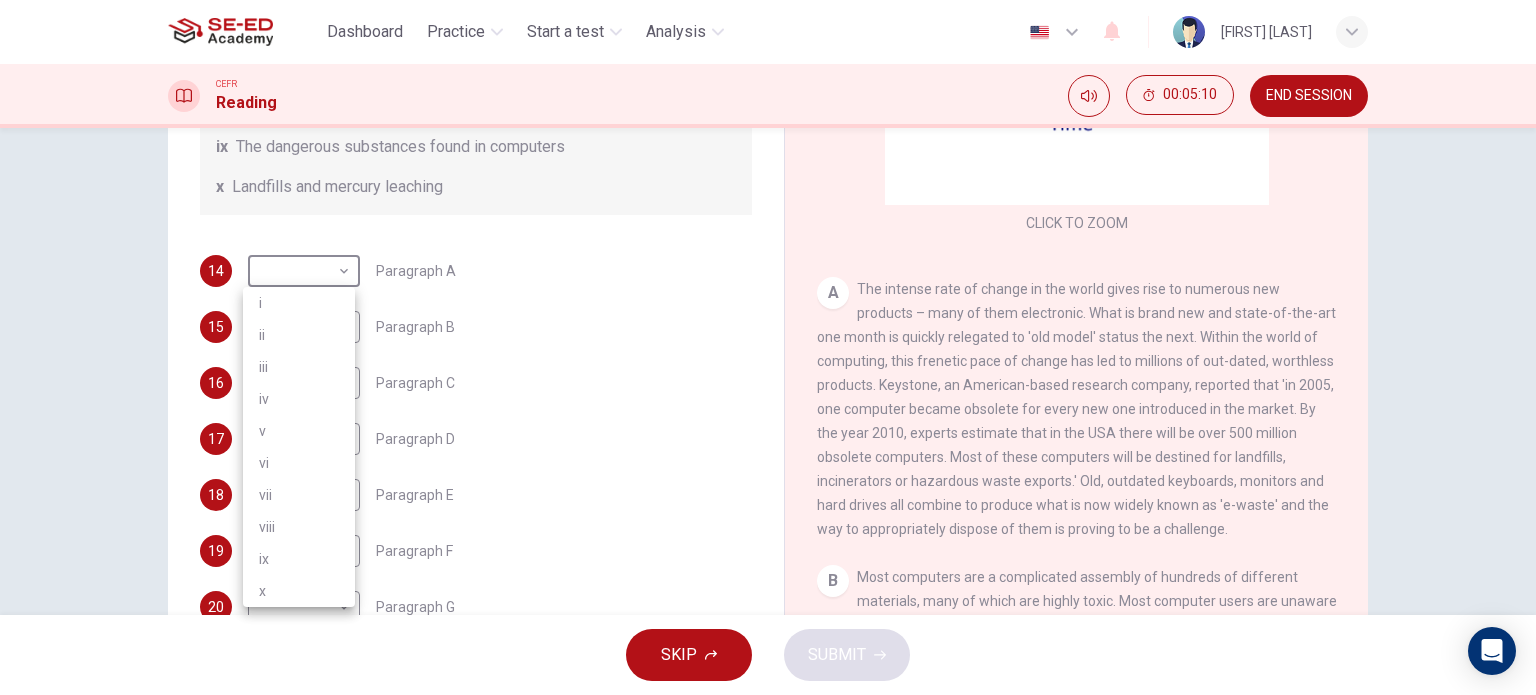 click at bounding box center (768, 347) 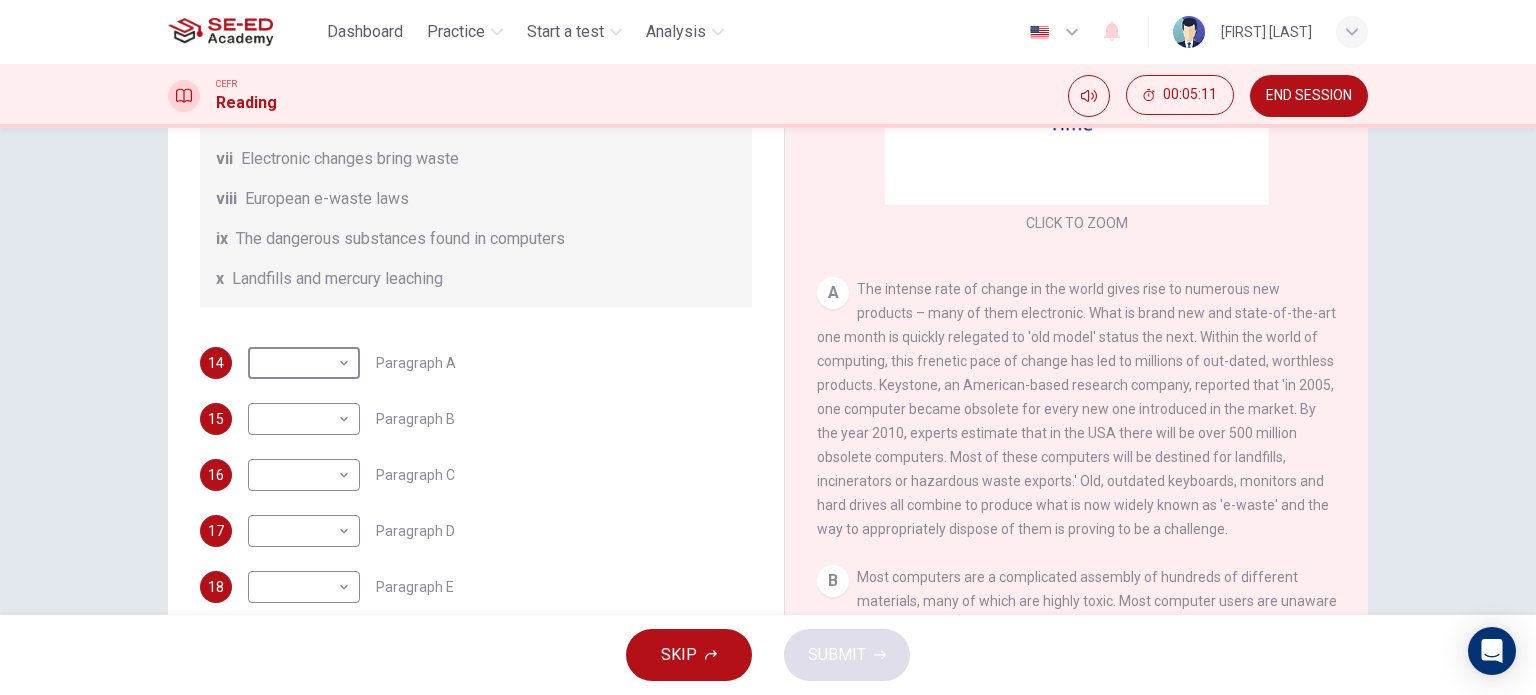 scroll, scrollTop: 288, scrollLeft: 0, axis: vertical 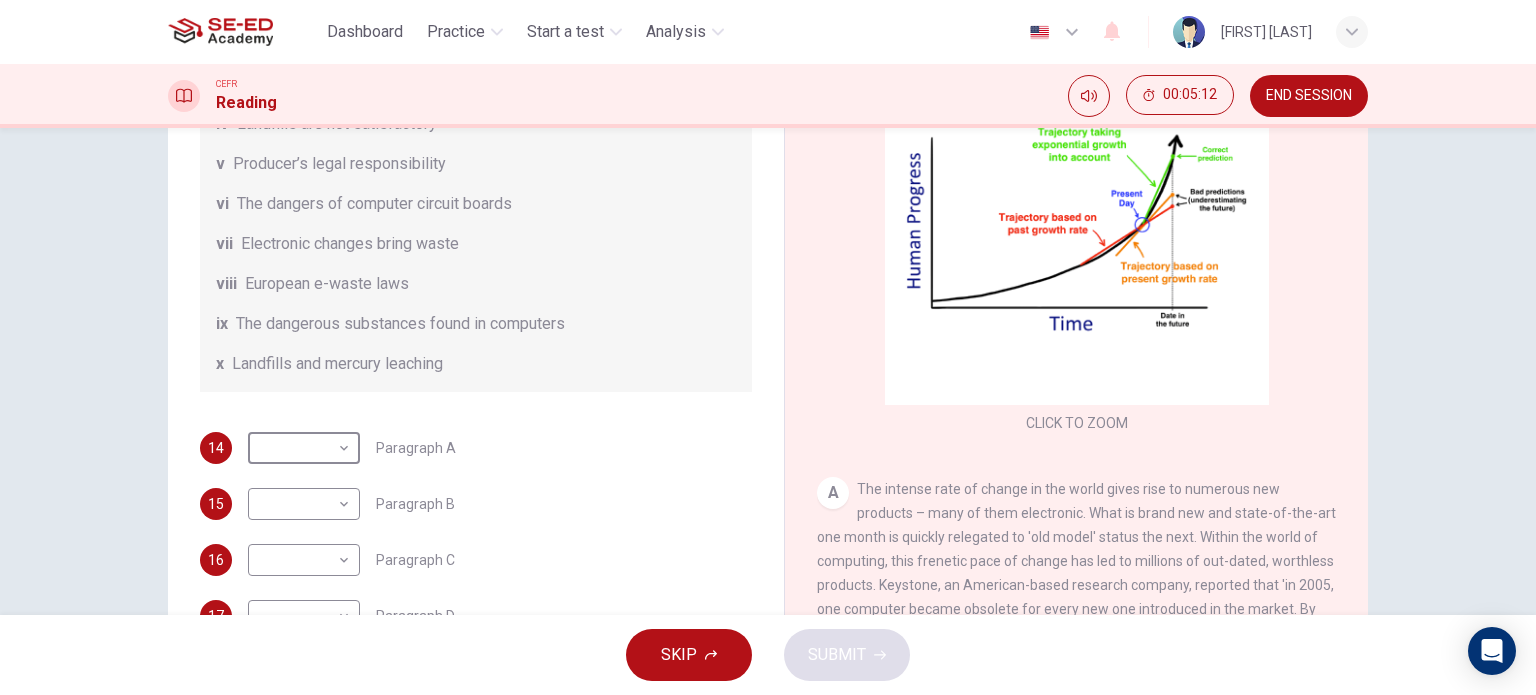 click on "SKIP" at bounding box center (689, 655) 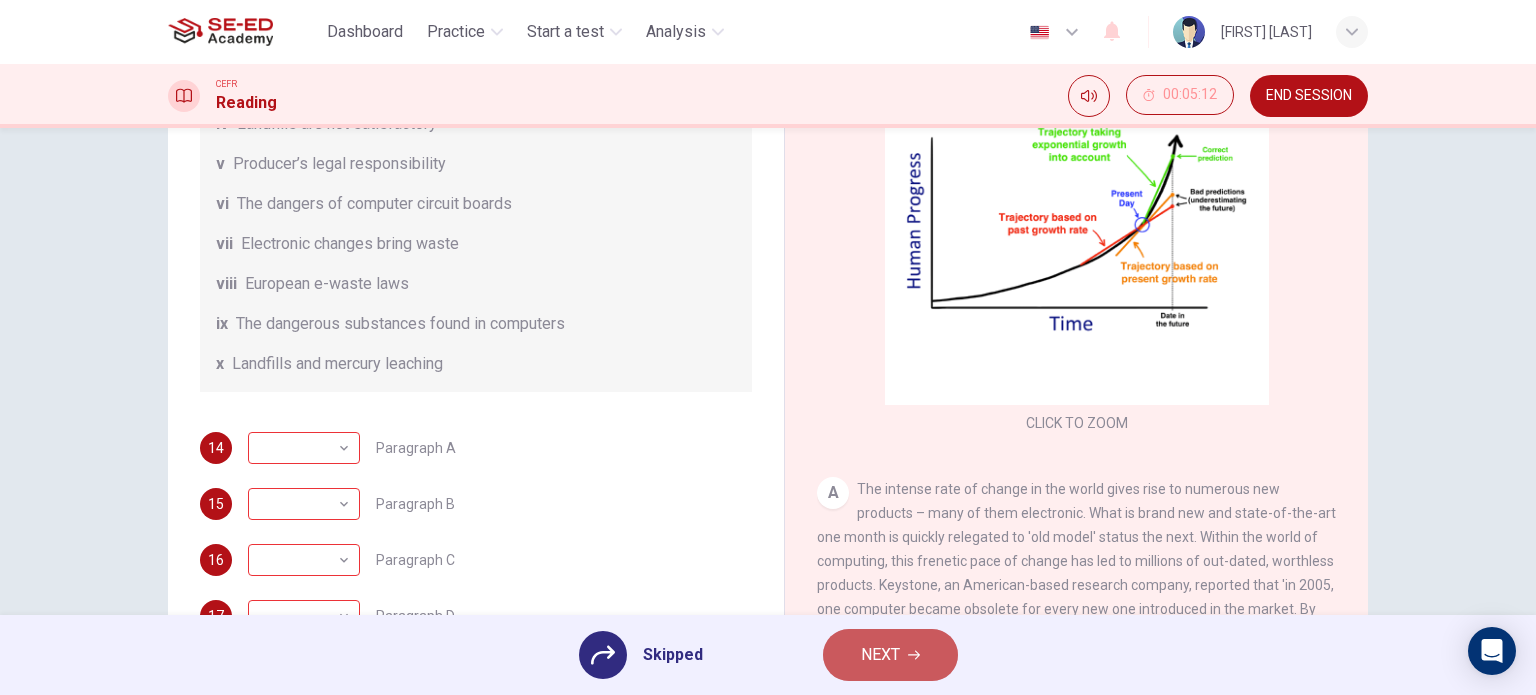 click on "NEXT" at bounding box center (880, 655) 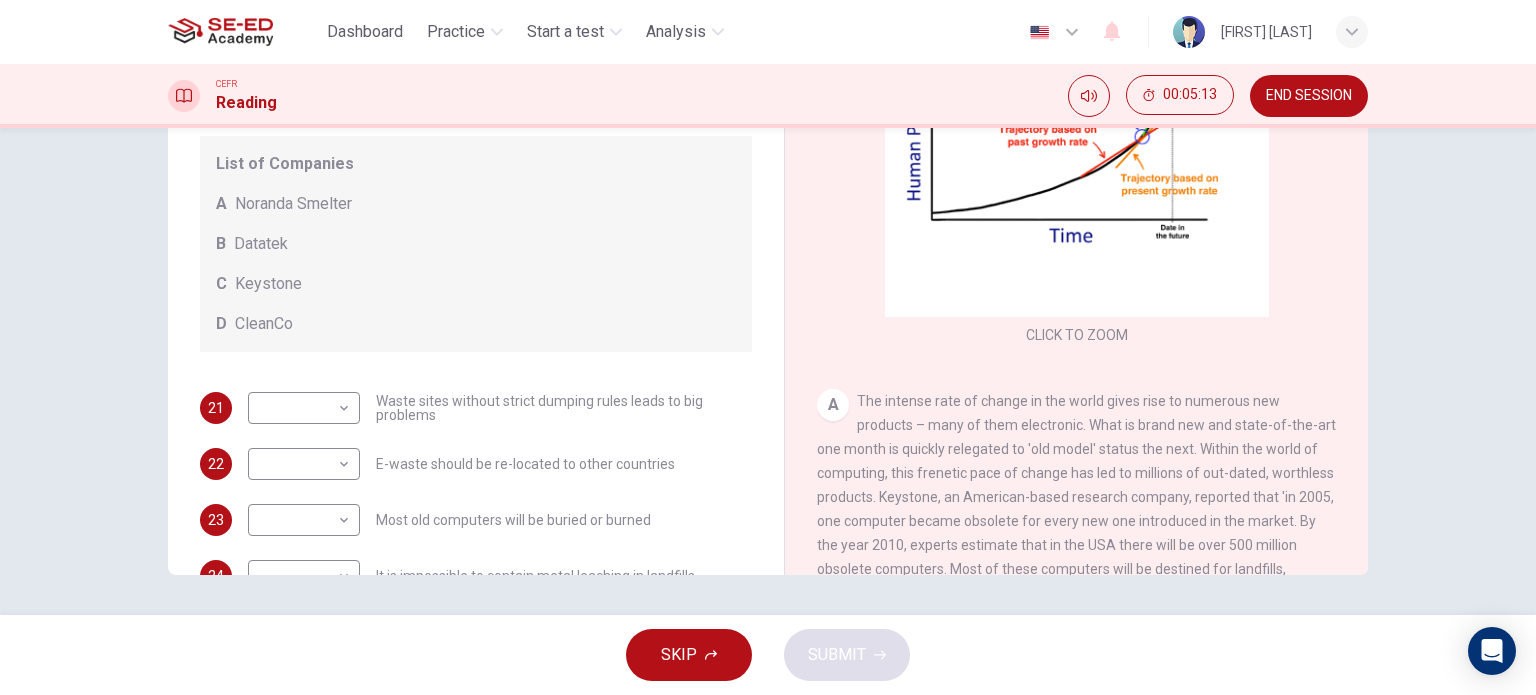 scroll, scrollTop: 0, scrollLeft: 0, axis: both 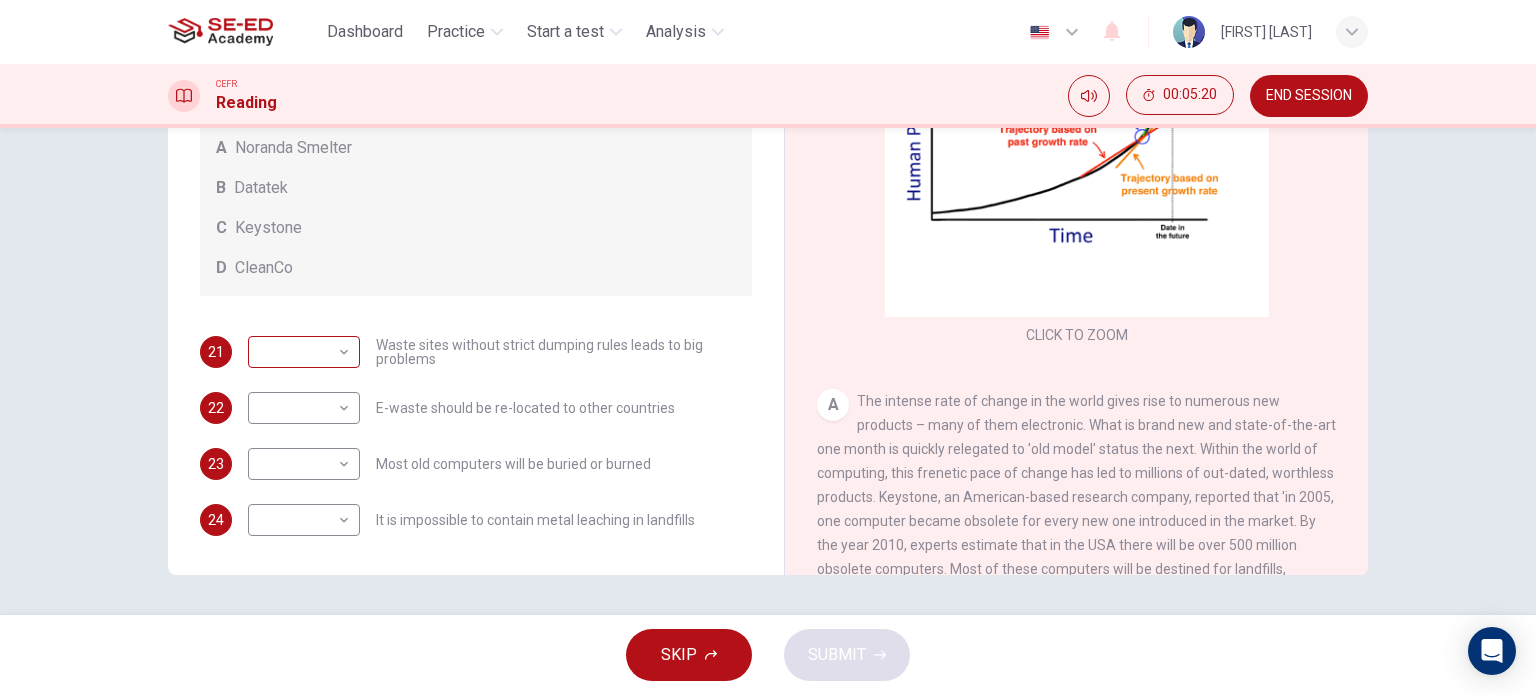 click on "This site uses cookies, as explained in our  Privacy Policy . If you agree to the use of cookies, please click the Accept button and continue to browse our site.   Privacy Policy Accept Dashboard Practice Start a test Analysis English en ​ [FIRST] [LAST] CEFR Reading 00:05:20 END SESSION Questions 21 - 24 Look at the following list of statements and the list of
companies below.
Match each statement with the correct company. Write the correct letter A-D in the boxes below on your answer sheet.
NB  You may use any letter more than once. List of Companies A Noranda Smelter B Datatek C Keystone D CleanCo 21 ​ ​ Waste sites without strict dumping rules leads to big problems 22 ​ ​ E-waste should be re-located to other countries 23 ​ ​ Most old computers will be buried or burned 24 ​ ​ It is impossible to contain metal leaching in landfills The Intense Rate of Change in the World CLICK TO ZOOM Click to Zoom A B C D E F G SKIP SUBMIT Dashboard Practice Start a test Analysis Notifications" at bounding box center [768, 347] 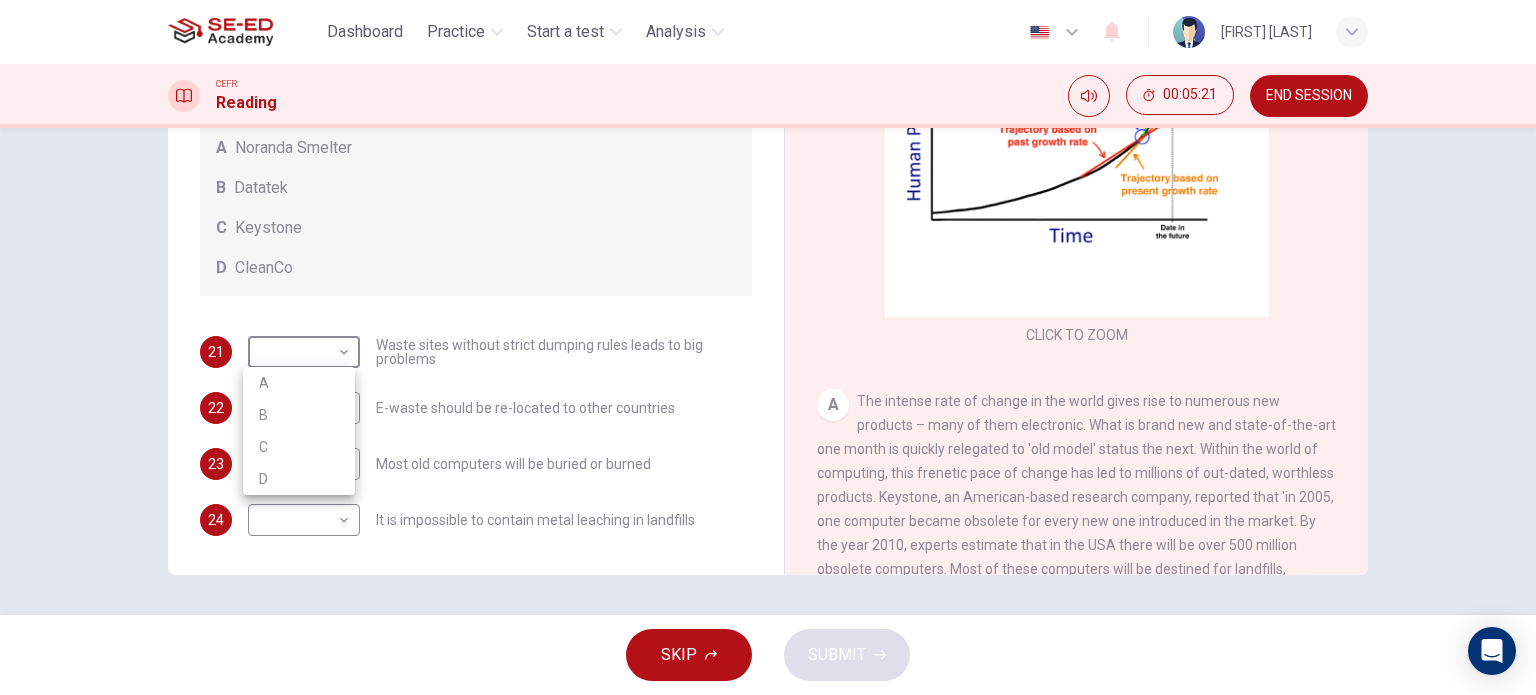 click on "B" at bounding box center (299, 415) 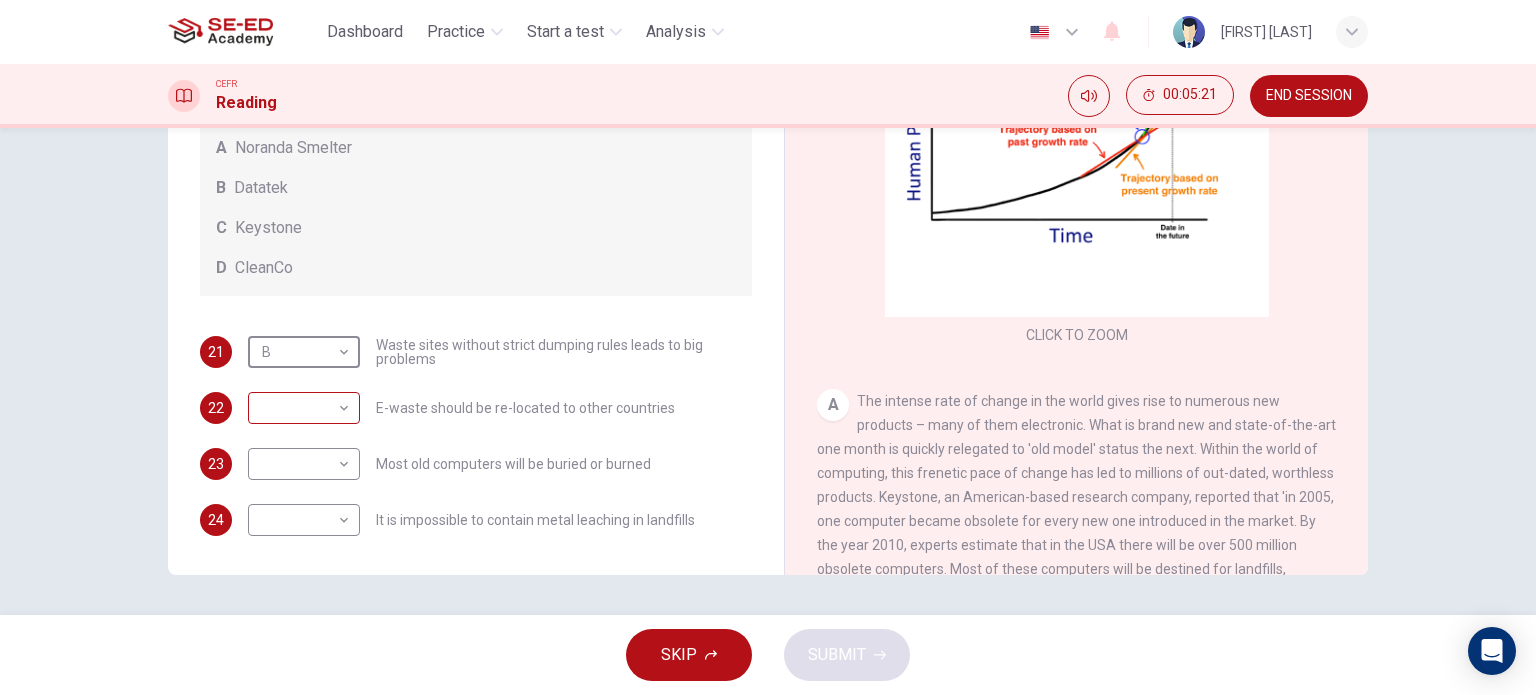 click on "This site uses cookies, as explained in our  Privacy Policy . If you agree to the use of cookies, please click the Accept button and continue to browse our site.   Privacy Policy Accept Dashboard Practice Start a test Analysis English en ​ [FIRST] [LAST] CEFR Reading 00:05:21 END SESSION Questions 21 - 24 Look at the following list of statements and the list of
companies below.
Match each statement with the correct company. Write the correct letter A-D in the boxes below on your answer sheet.
NB  You may use any letter more than once. List of Companies A Noranda Smelter B Datatek C Keystone D CleanCo 21 B B ​ Waste sites without strict dumping rules leads to big problems 22 ​ ​ E-waste should be re-located to other countries 23 ​ ​ Most old computers will be buried or burned 24 ​ ​ It is impossible to contain metal leaching in landfills The Intense Rate of Change in the World CLICK TO ZOOM Click to Zoom A B C D E F G SKIP SUBMIT Dashboard Practice Start a test Analysis Notifications" at bounding box center [768, 347] 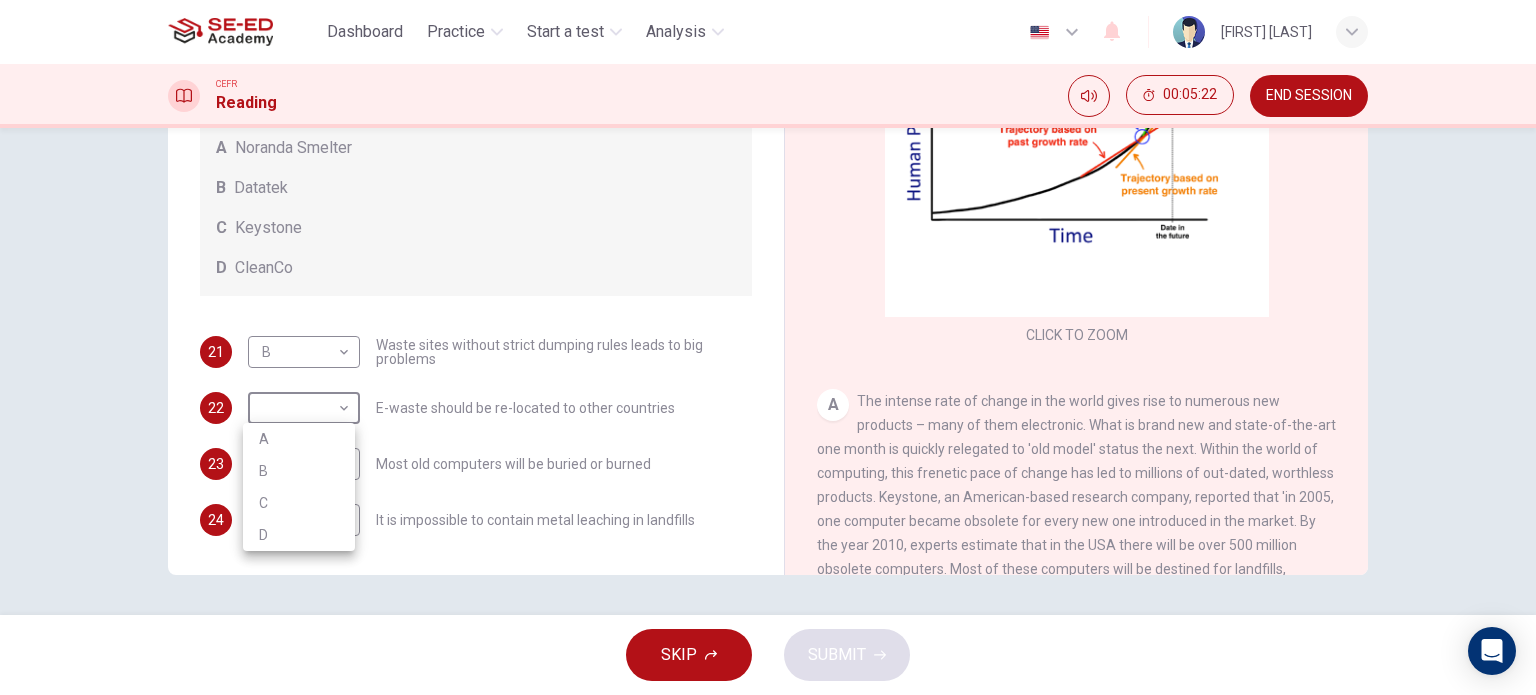 click on "A" at bounding box center (299, 439) 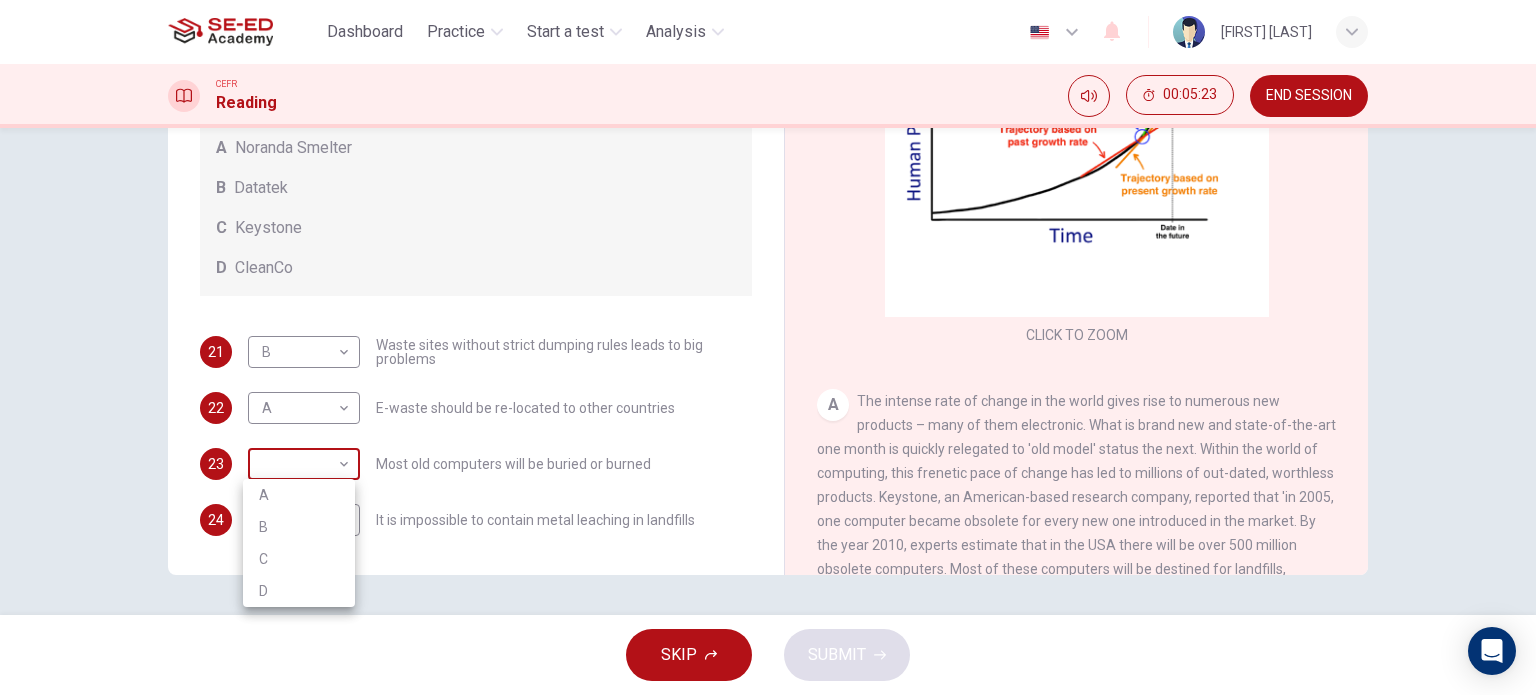 click on "This site uses cookies, as explained in our  Privacy Policy . If you agree to the use of cookies, please click the Accept button and continue to browse our site.   Privacy Policy Accept Dashboard Practice Start a test Analysis English en ​ [FIRST] [LAST] CEFR Reading 00:05:23 END SESSION Questions 21 - 24 Look at the following list of statements and the list of
companies below.
Match each statement with the correct company. Write the correct letter A-D in the boxes below on your answer sheet.
NB  You may use any letter more than once. List of Companies A Noranda Smelter B Datatek C Keystone D CleanCo 21 B B ​ Waste sites without strict dumping rules leads to big problems 22 A A ​ E-waste should be re-located to other countries 23 ​ ​ Most old computers will be buried or burned 24 ​ ​ It is impossible to contain metal leaching in landfills The Intense Rate of Change in the World CLICK TO ZOOM Click to Zoom A B C D E F G SKIP SUBMIT Dashboard Practice Start a test Analysis Notifications" at bounding box center (768, 347) 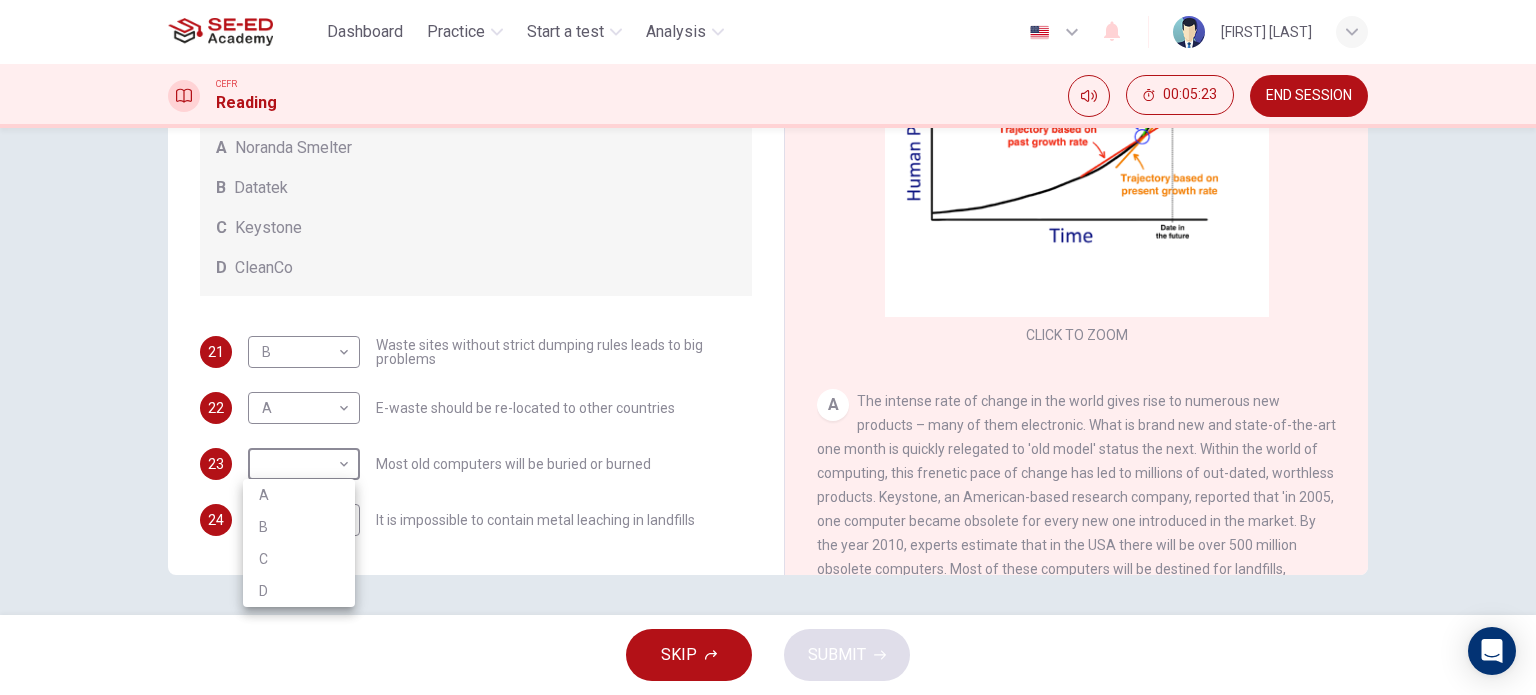 click on "C" at bounding box center (299, 559) 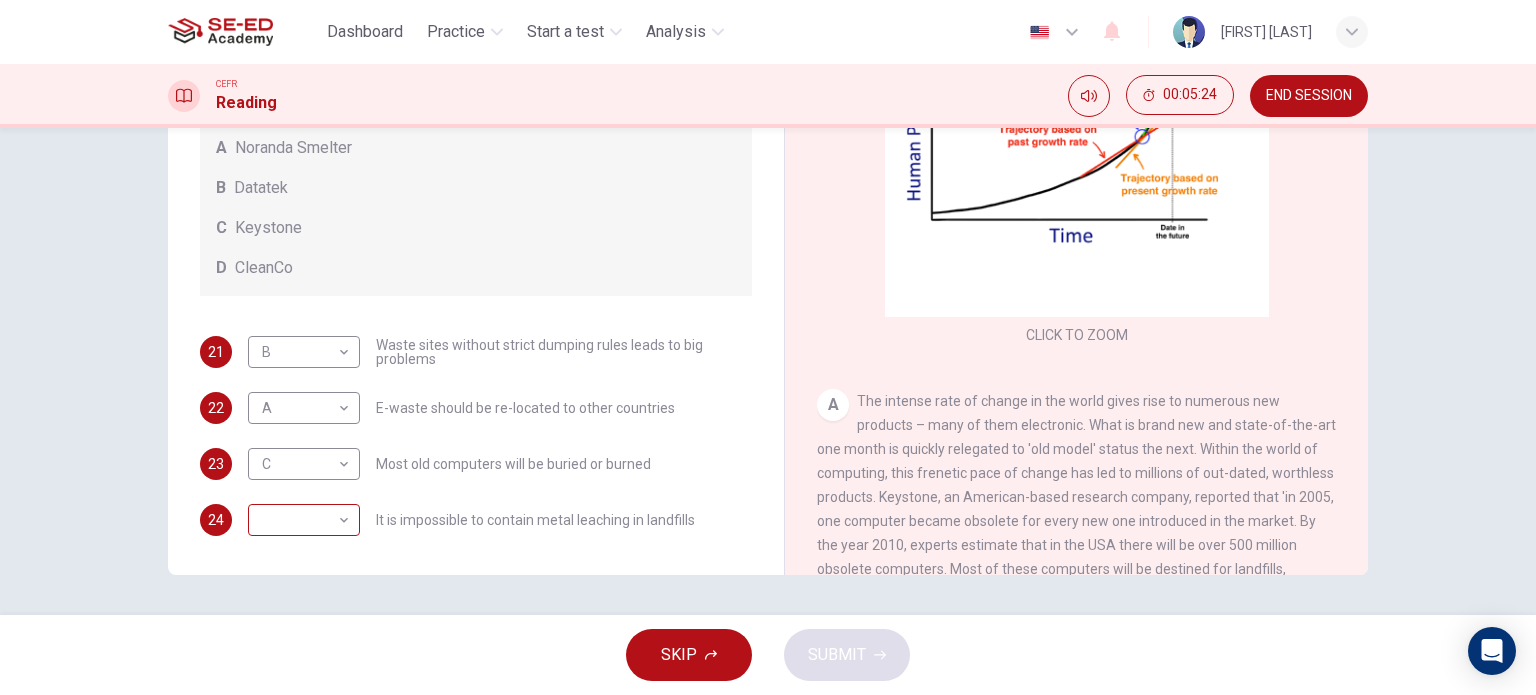 click on "Questions 21 - 24 Look at the following list of statements and the list of
companies below.
Match each statement with the correct company. Write the correct letter A-D in the boxes below on your answer sheet.
NB  You may use any letter more than once. List of Companies A Noranda Smelter B Datatek C Keystone D CleanCo 21 B B 	 Waste sites without strict dumping rules leads to big problems 22 A A 	 E-waste should be re-located to other countries 23 C C 	 Most old computers will be buried or burned 24 	 It is impossible to contain metal leaching in landfills" at bounding box center (476, 176) 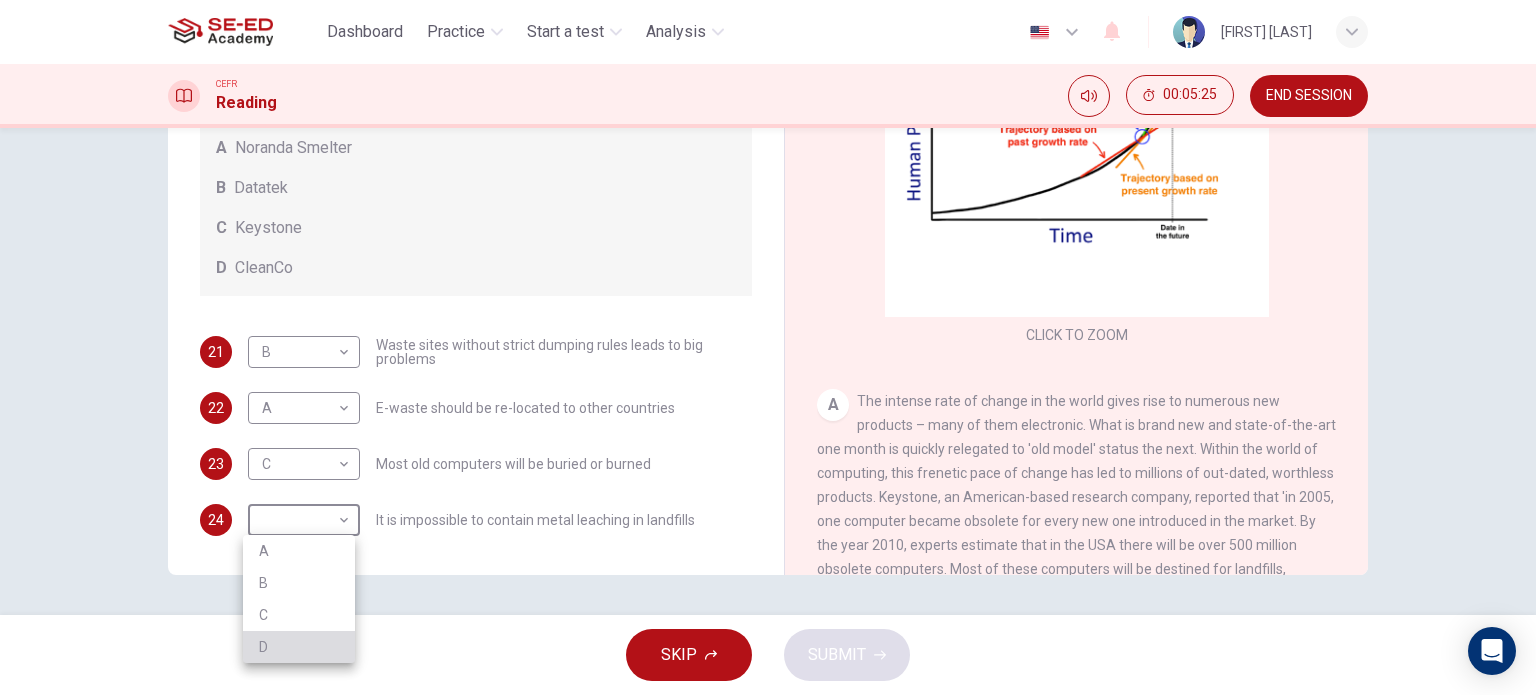 click on "D" at bounding box center (299, 647) 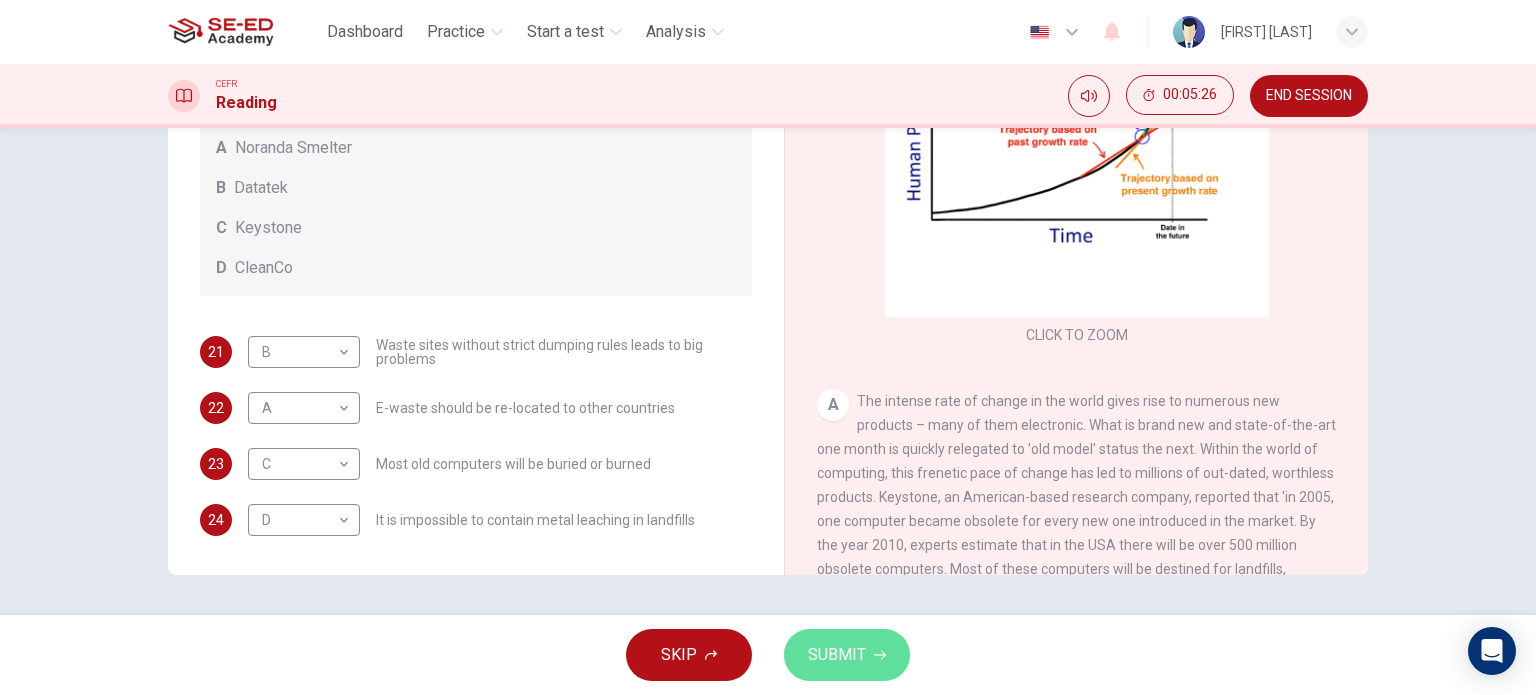 click on "SUBMIT" at bounding box center [837, 655] 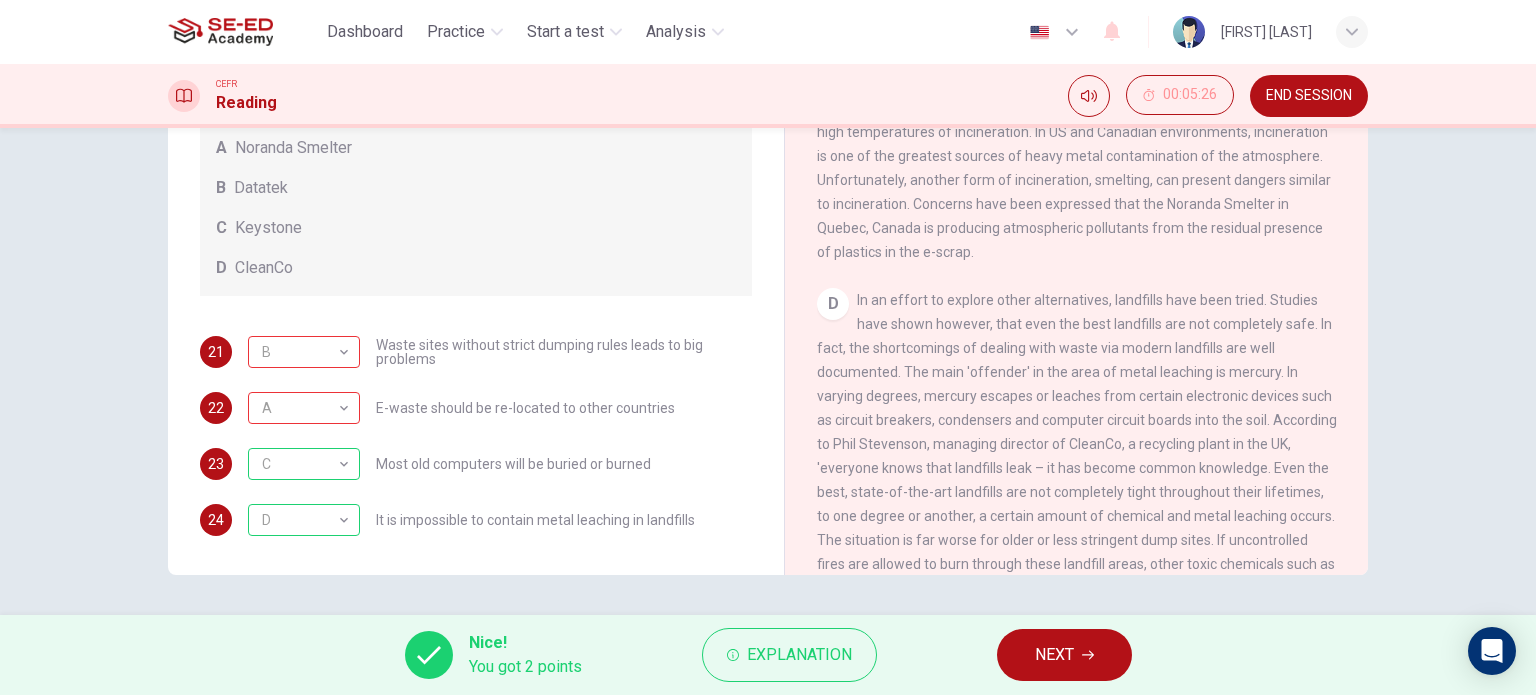 scroll, scrollTop: 900, scrollLeft: 0, axis: vertical 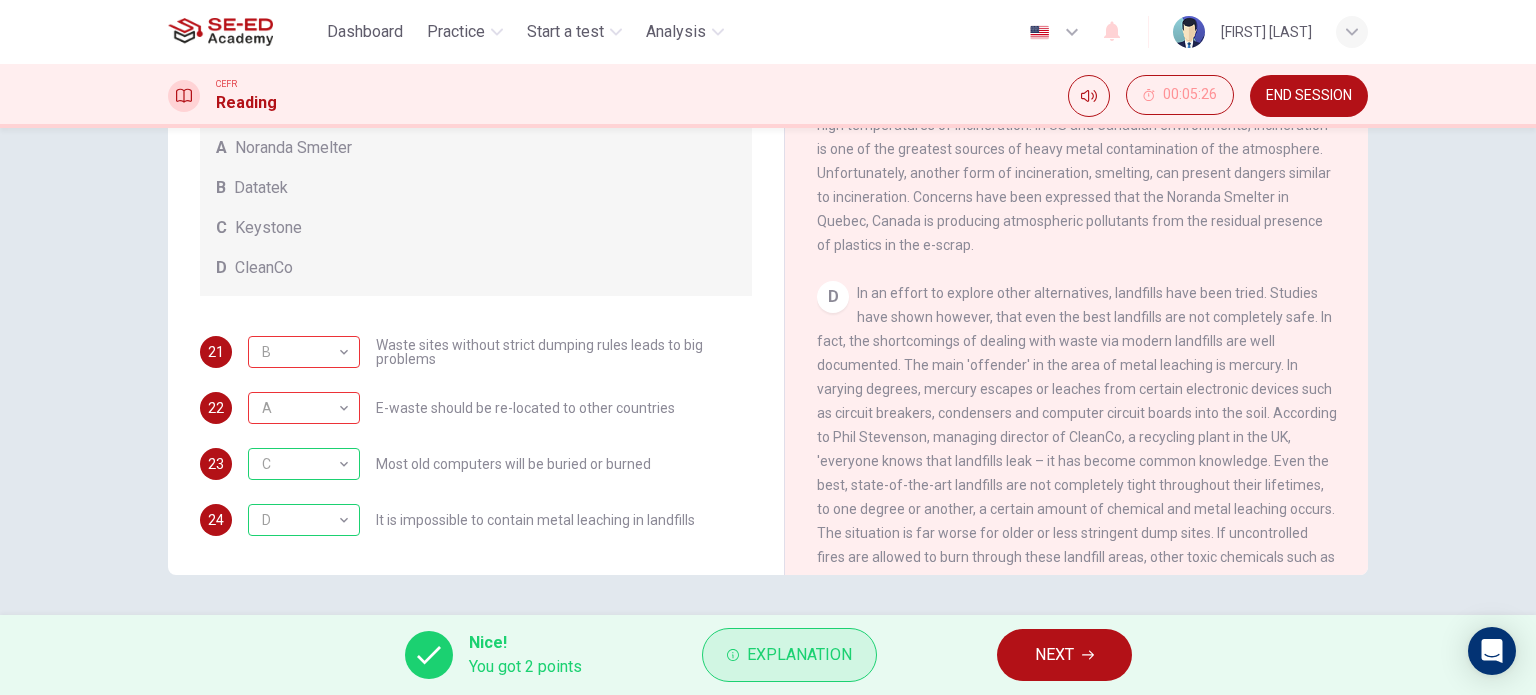 click on "Explanation" at bounding box center [799, 655] 